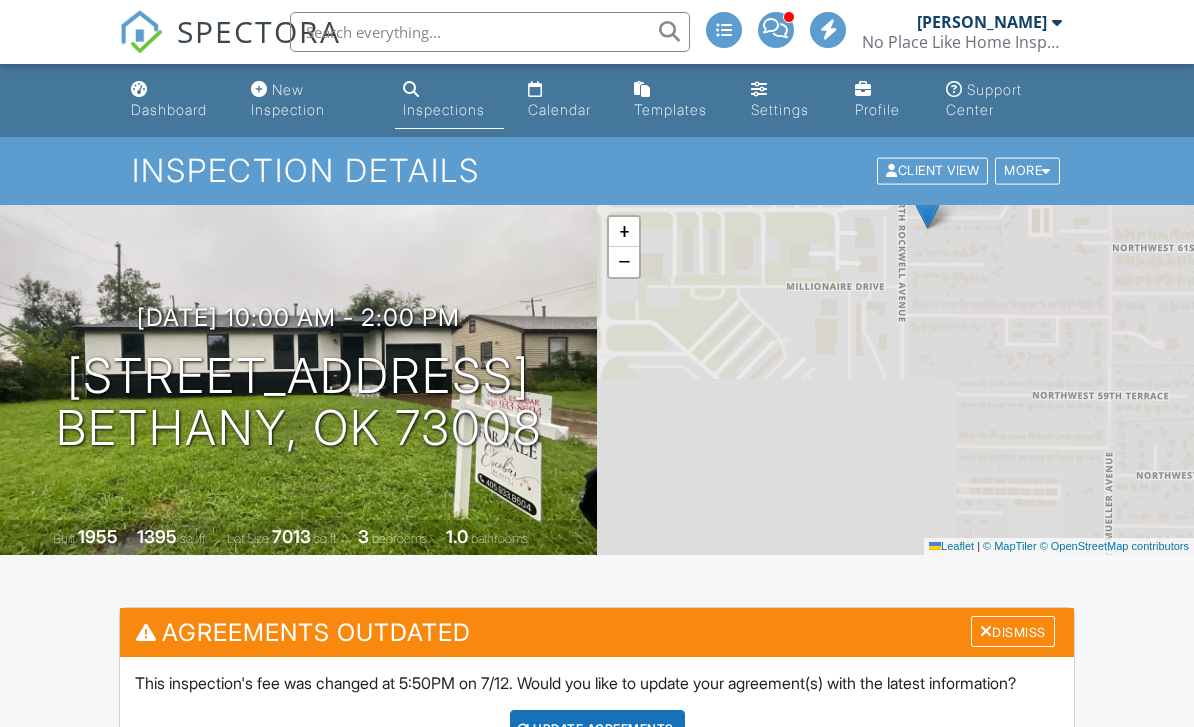 scroll, scrollTop: 0, scrollLeft: 0, axis: both 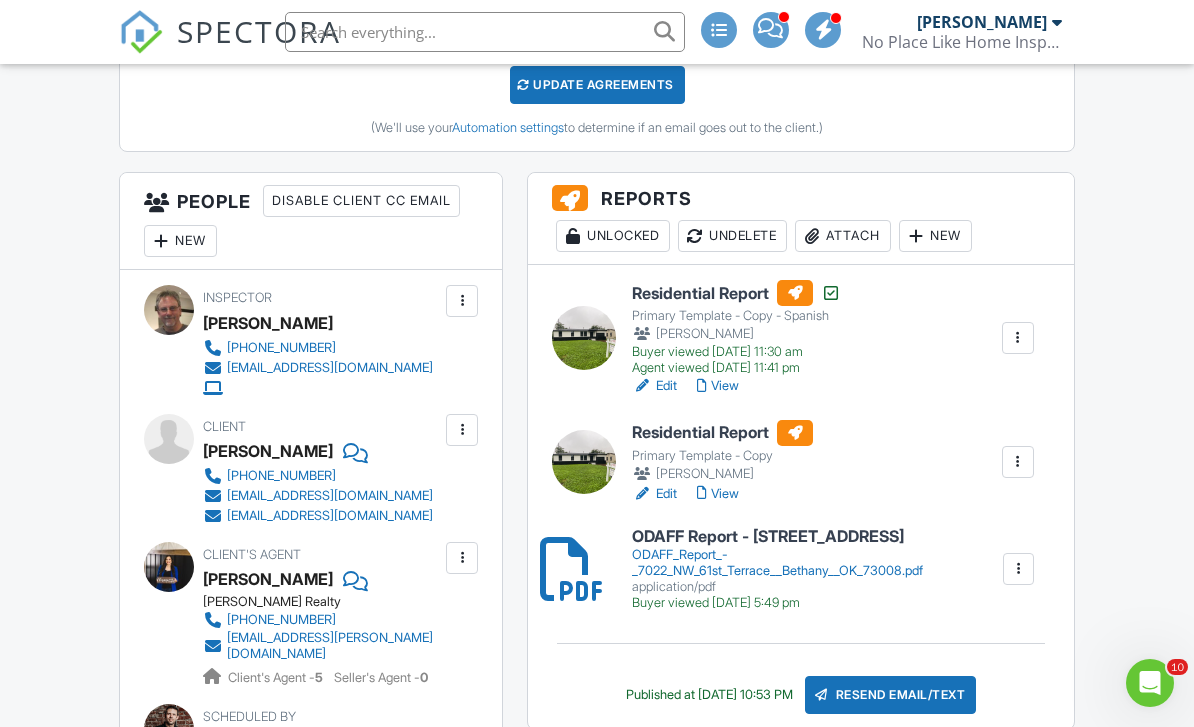 click on "Residential Report" at bounding box center (722, 433) 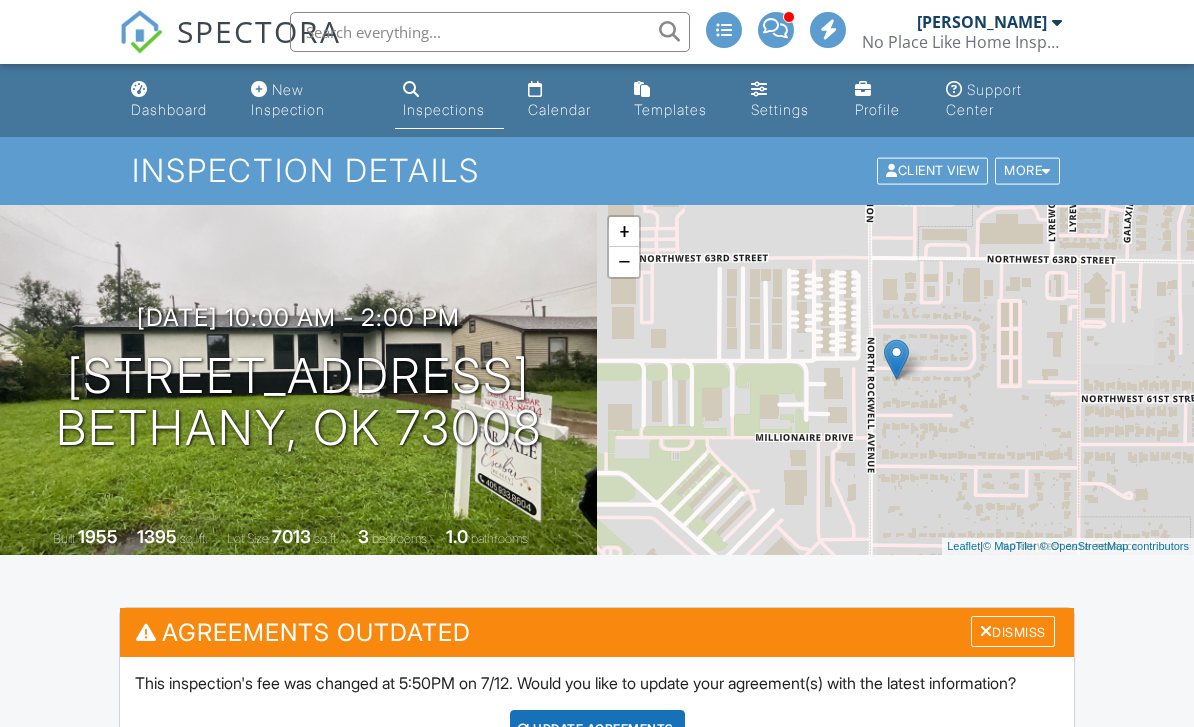 scroll, scrollTop: 611, scrollLeft: 0, axis: vertical 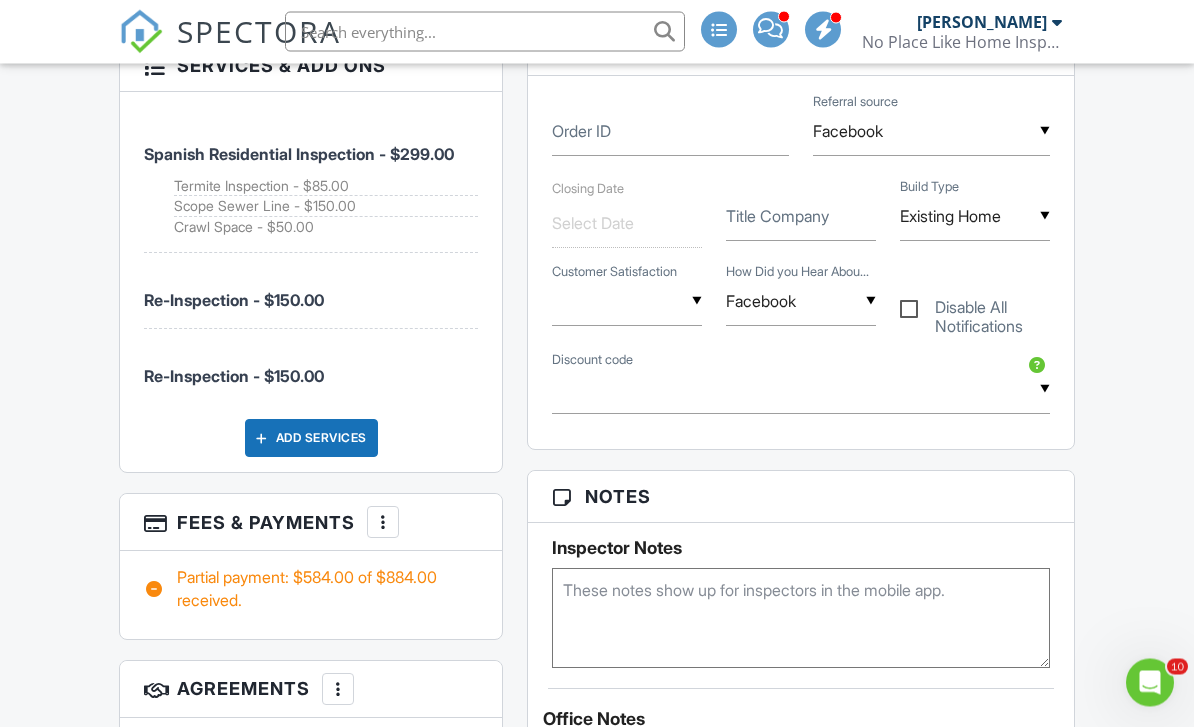 click at bounding box center (383, 523) 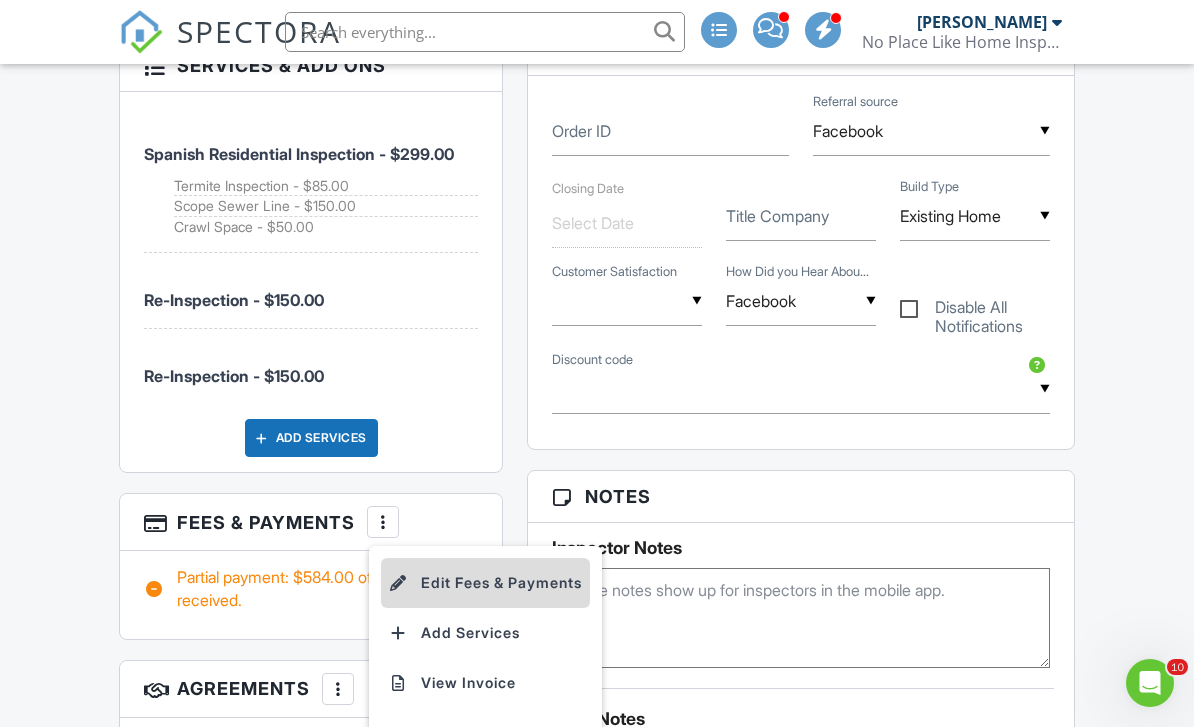 click on "Edit Fees & Payments" at bounding box center (485, 583) 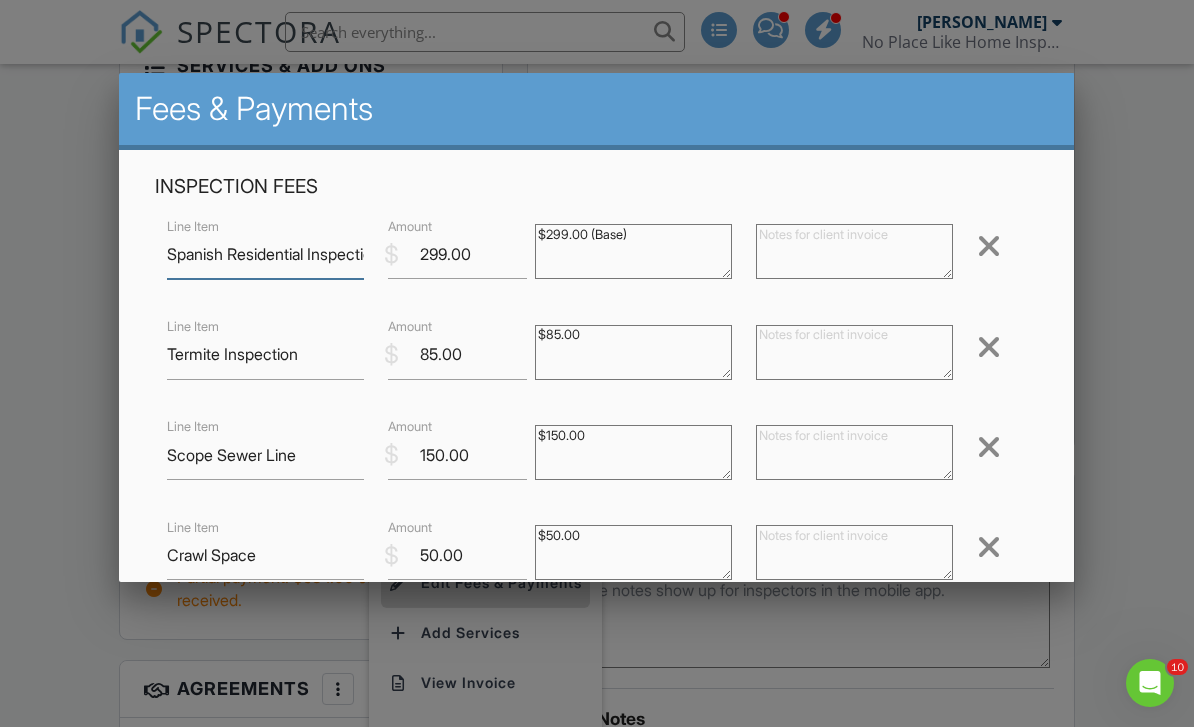 scroll, scrollTop: 1517, scrollLeft: 0, axis: vertical 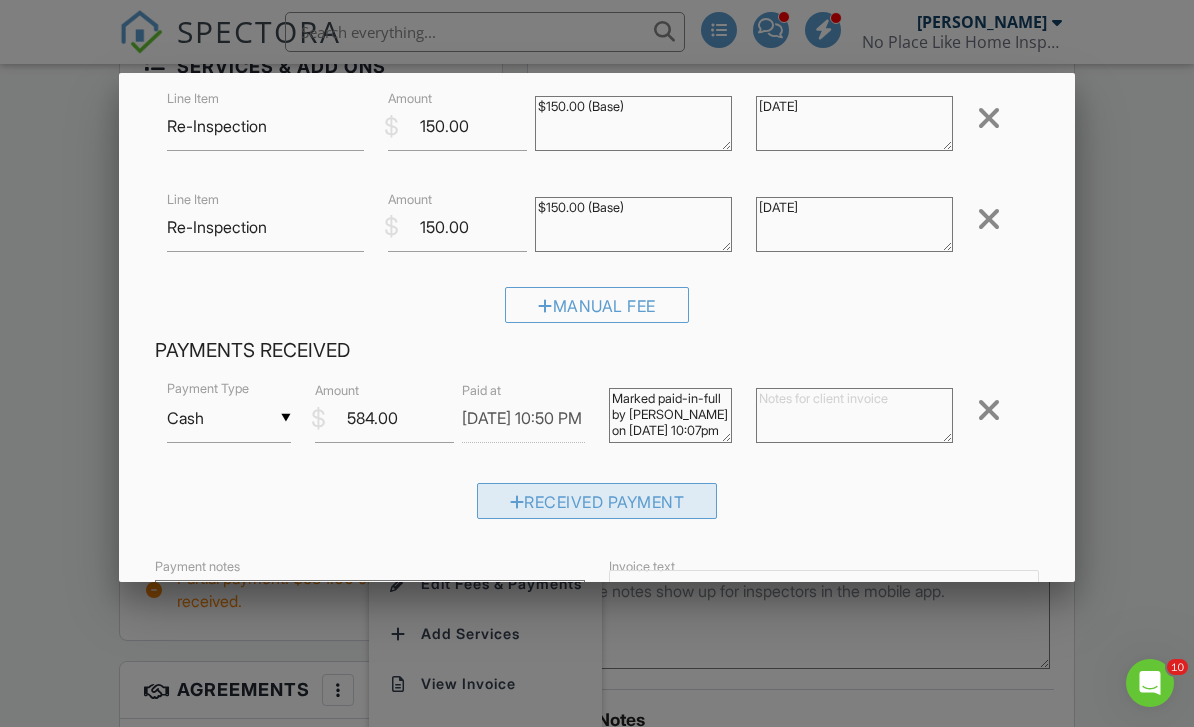 click on "Received Payment" at bounding box center (597, 501) 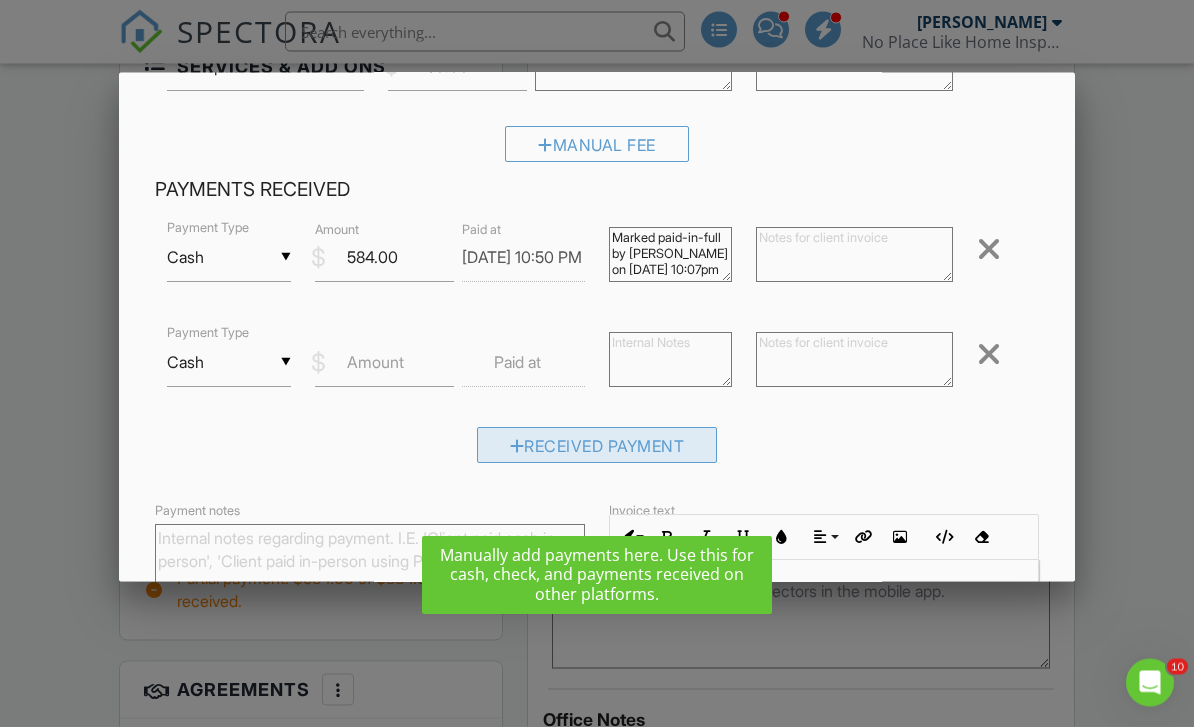 scroll, scrollTop: 692, scrollLeft: 0, axis: vertical 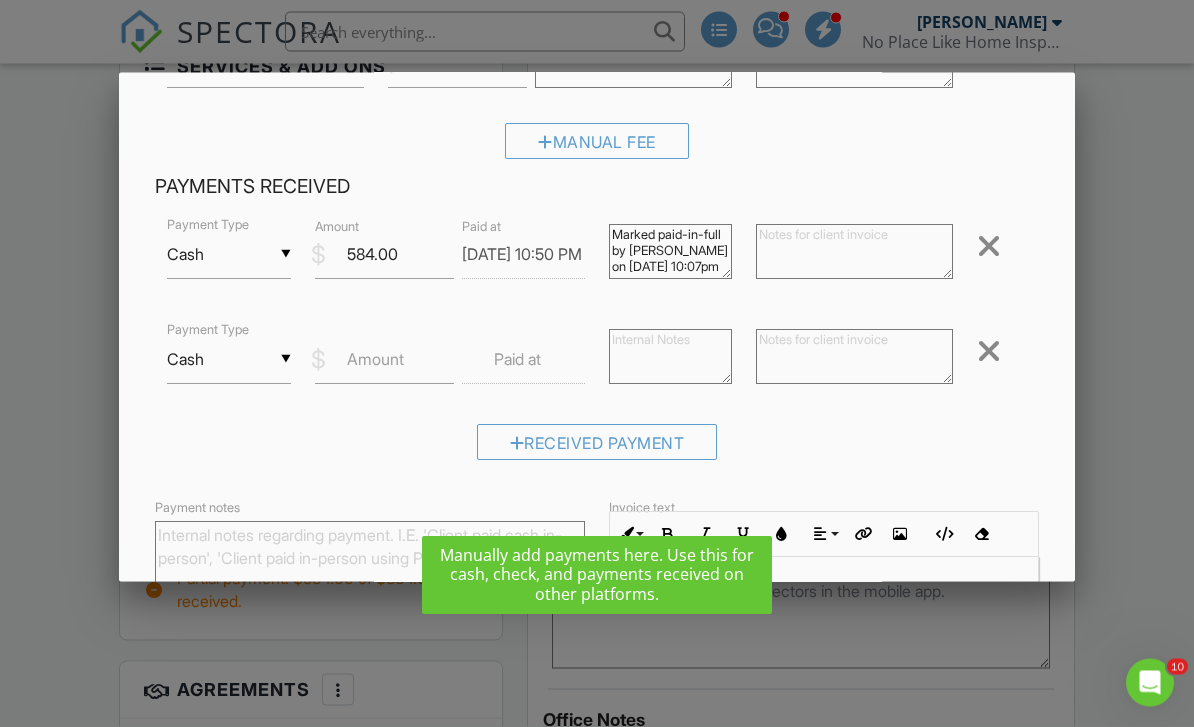 click on "Amount" at bounding box center [375, 360] 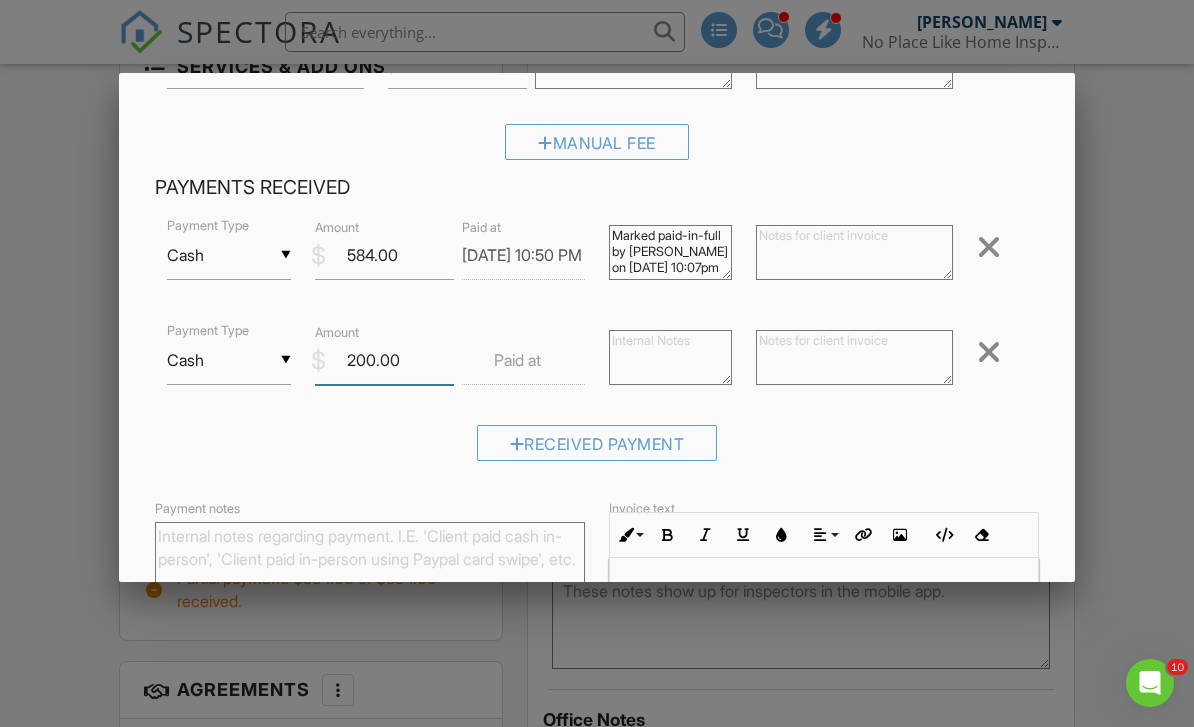 type on "200.00" 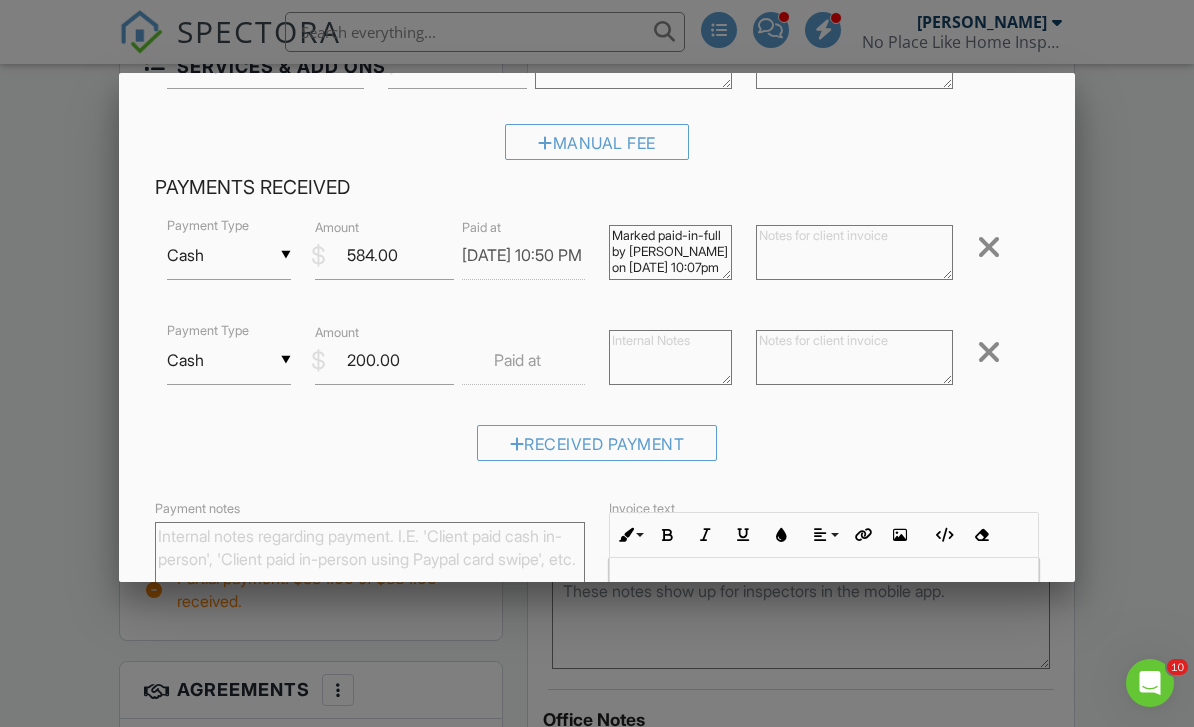 click at bounding box center (854, 357) 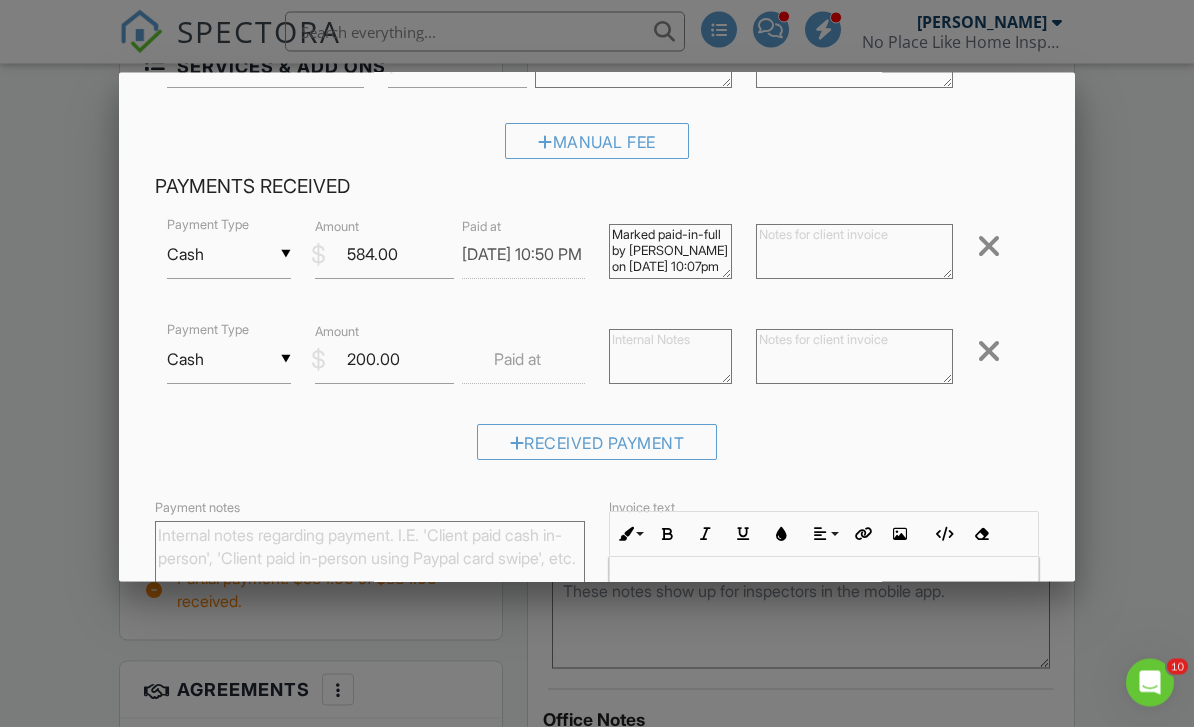 click at bounding box center [523, 360] 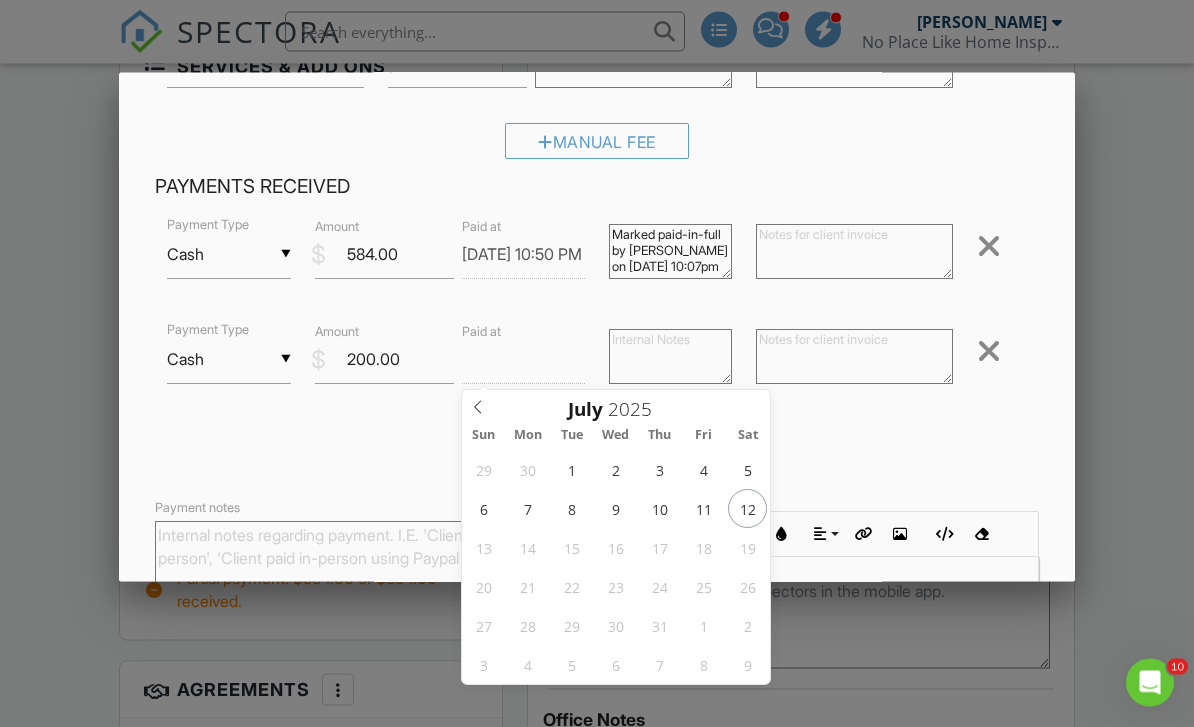 scroll, scrollTop: 1518, scrollLeft: 0, axis: vertical 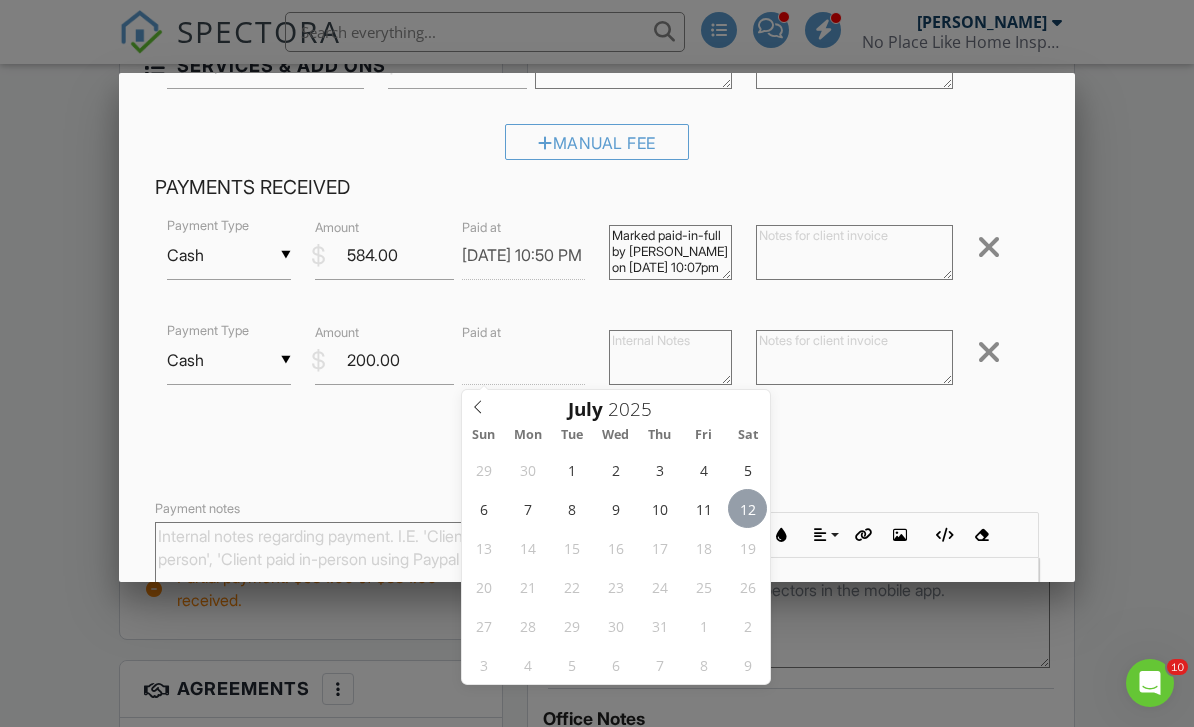 type on "[DATE] 12:00 PM" 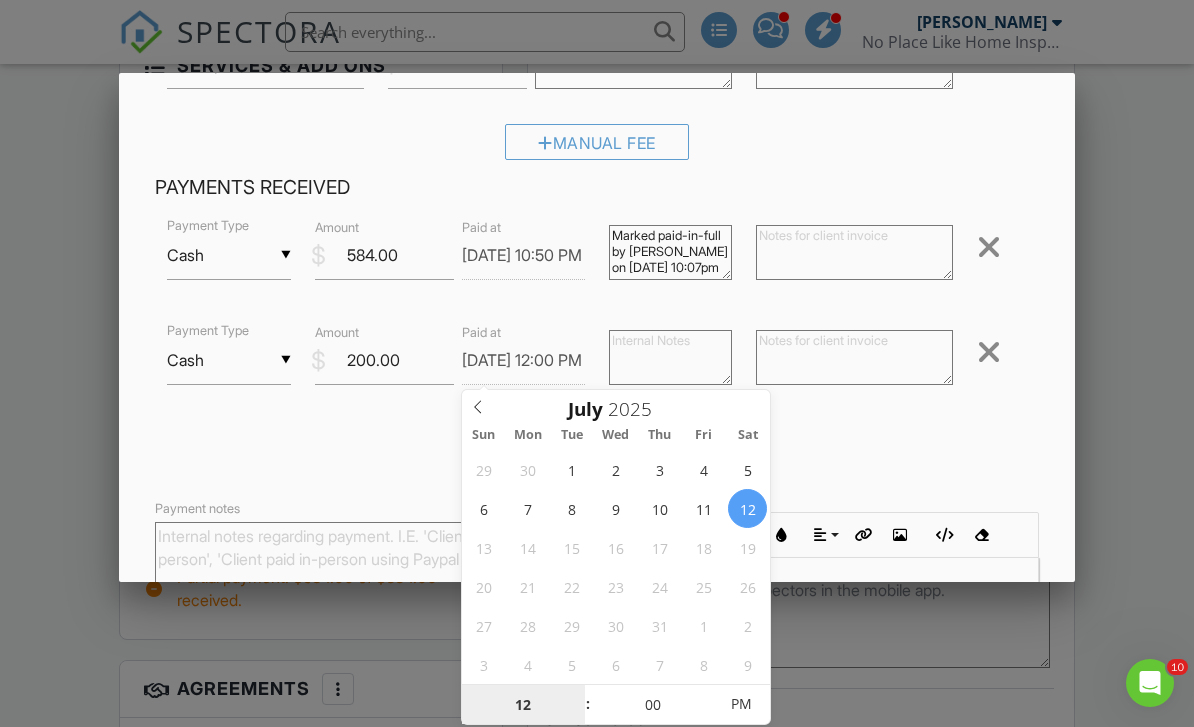 scroll, scrollTop: 1517, scrollLeft: 0, axis: vertical 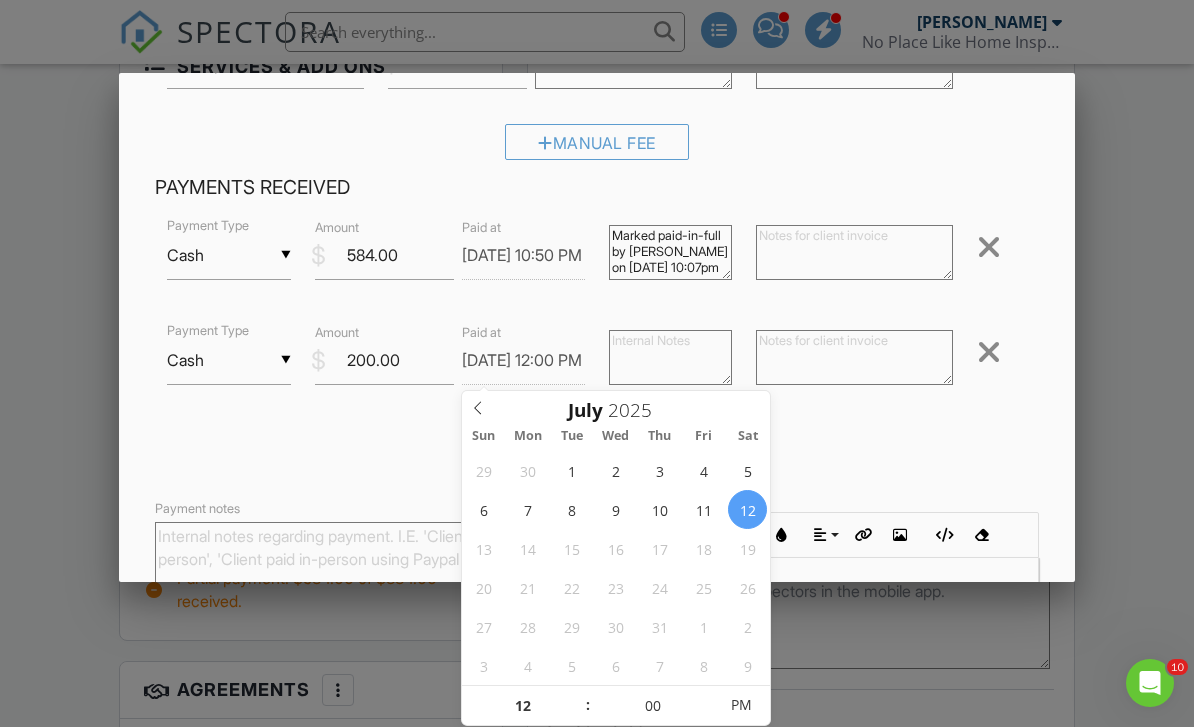 click at bounding box center [854, 357] 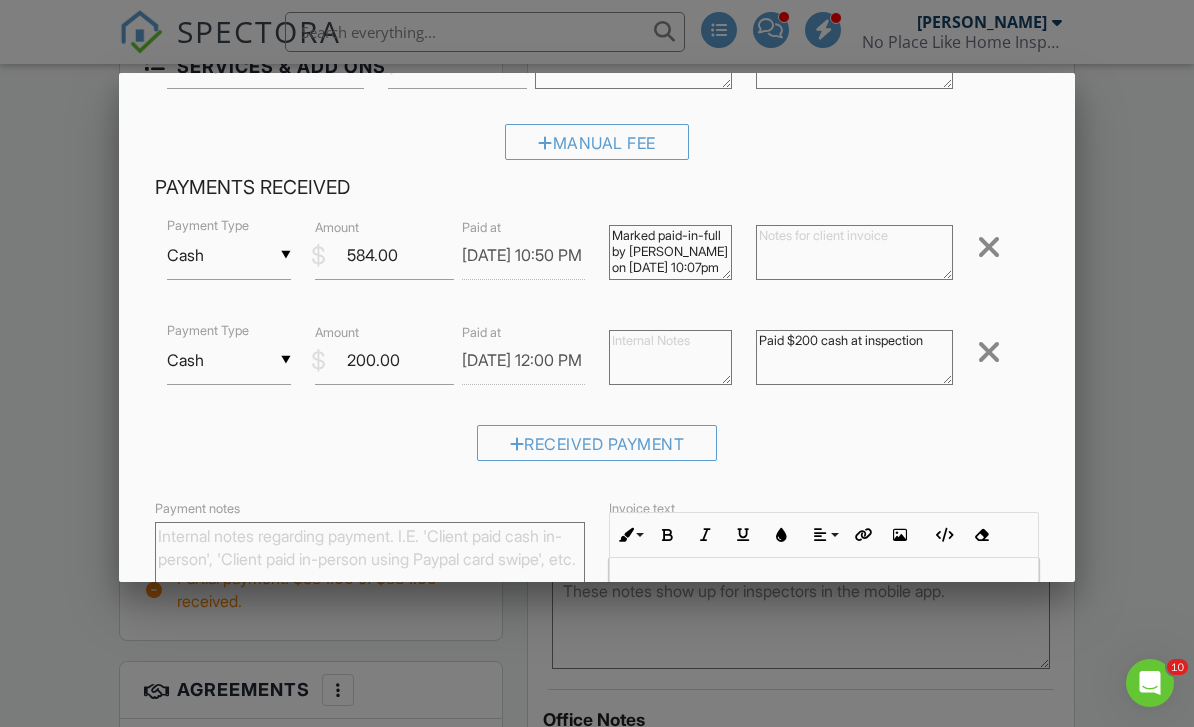 type on "Paid $200 cash at inspection" 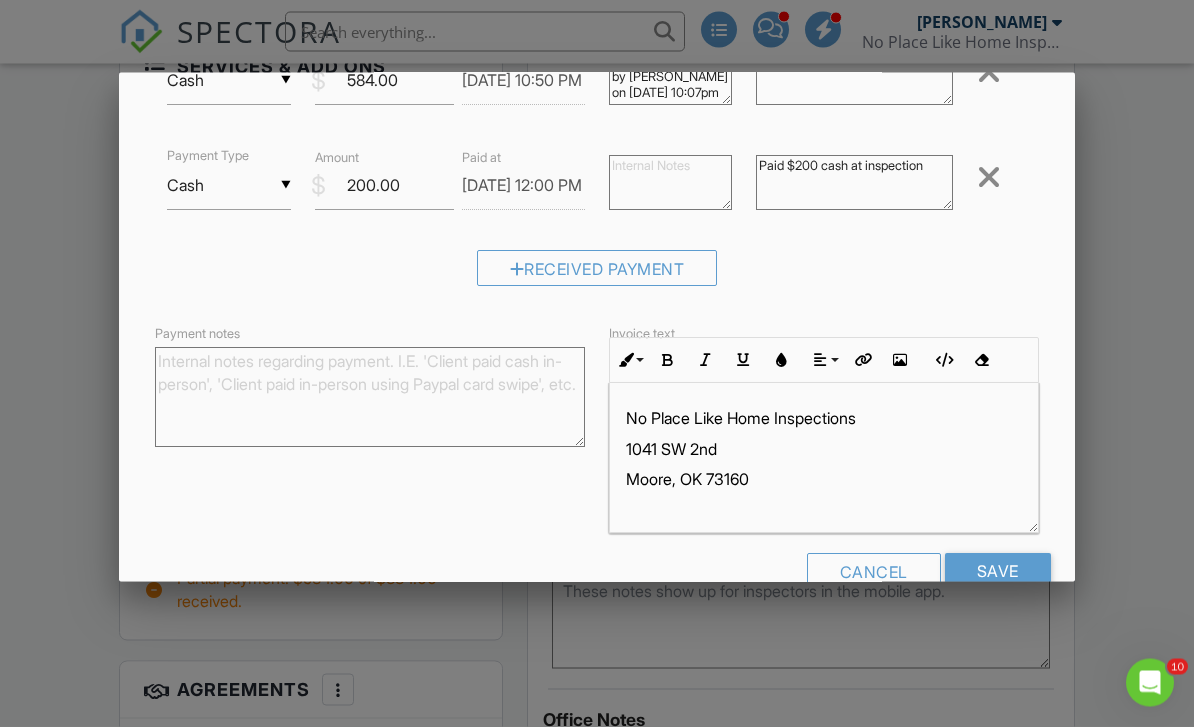 scroll, scrollTop: 865, scrollLeft: 0, axis: vertical 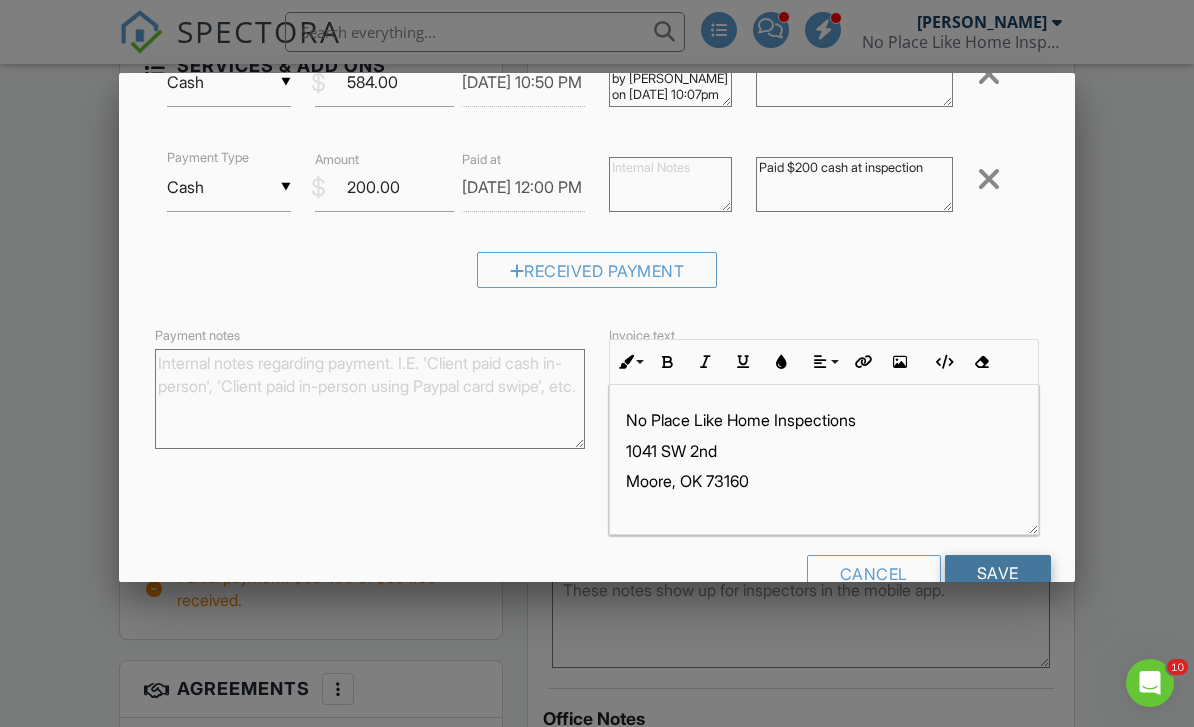 click on "Save" at bounding box center (998, 573) 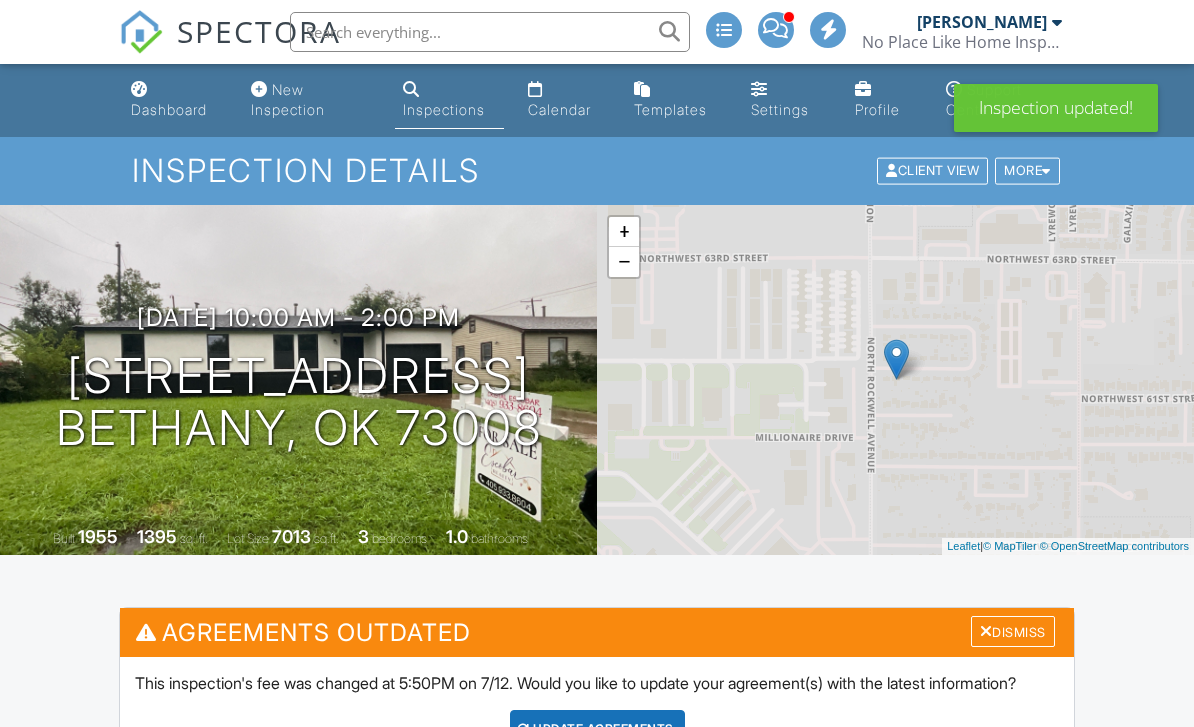 scroll, scrollTop: 443, scrollLeft: 0, axis: vertical 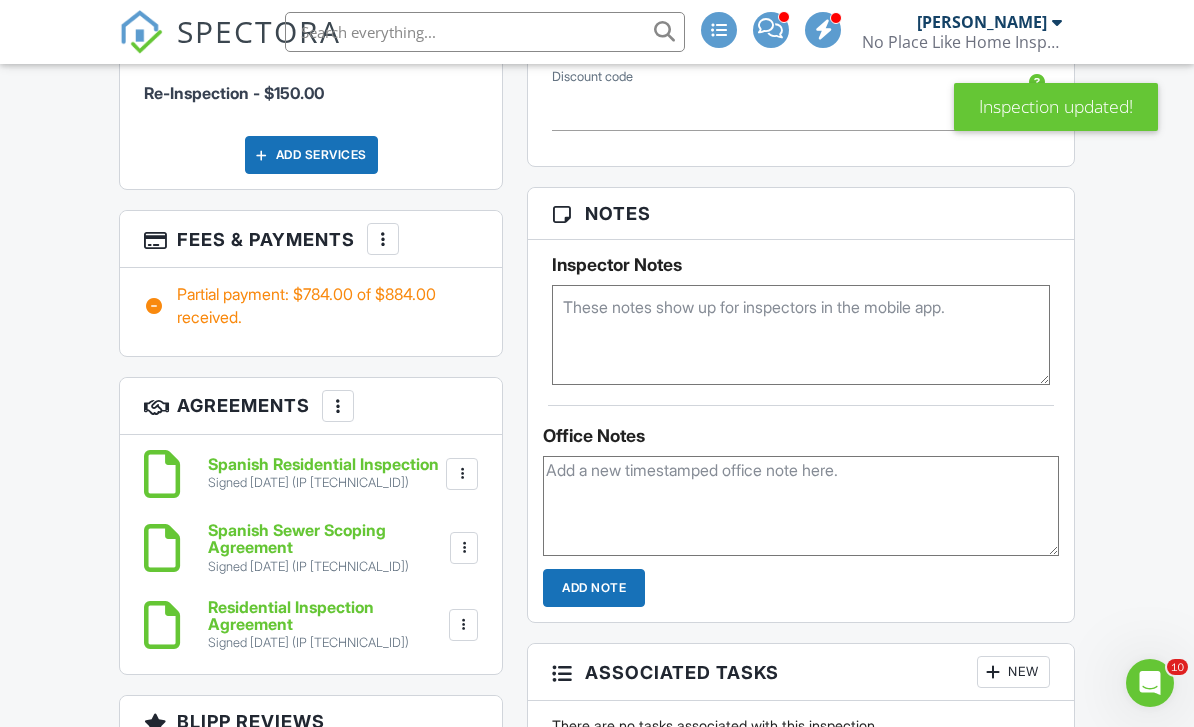 click on "More" at bounding box center [383, 239] 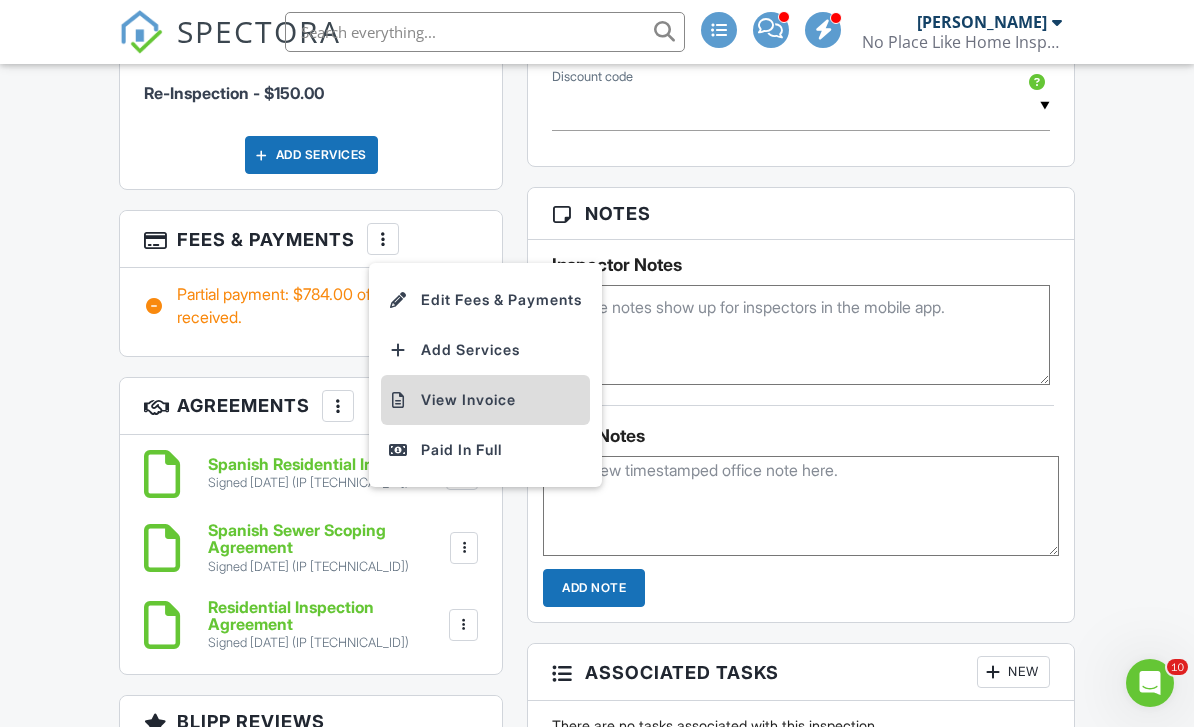 click on "View Invoice" at bounding box center [485, 400] 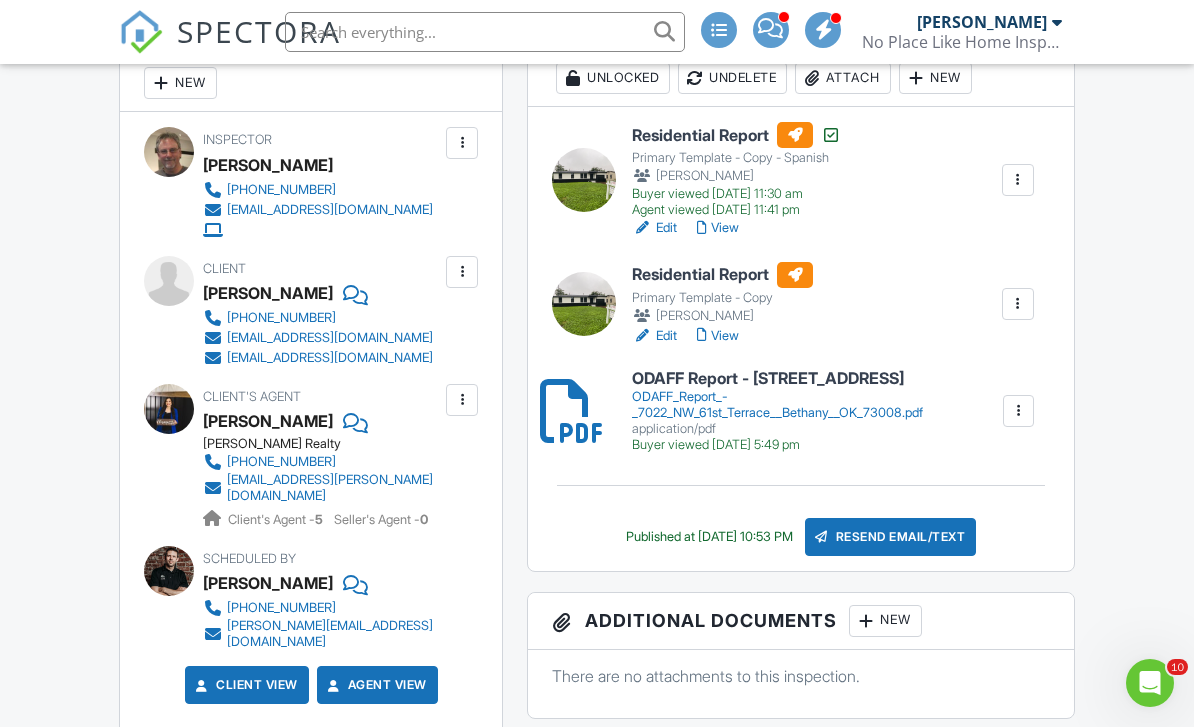 scroll, scrollTop: 798, scrollLeft: 0, axis: vertical 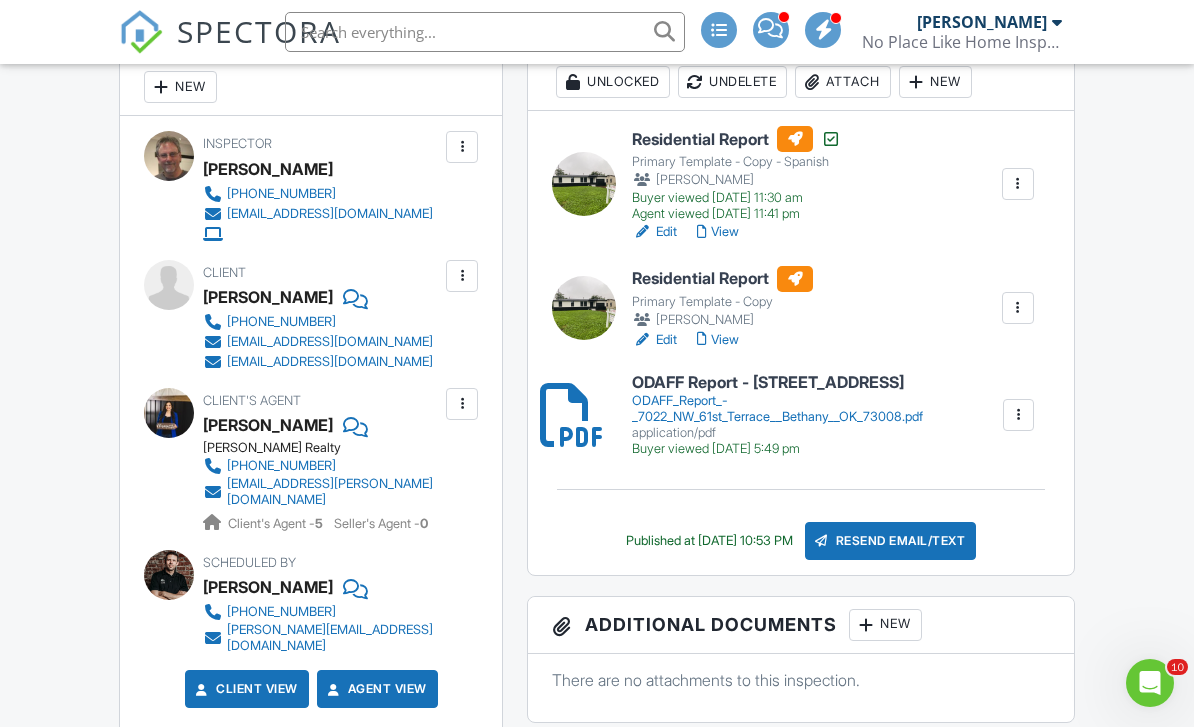click on "Dashboard
New Inspection
Inspections
Calendar
Templates
Settings
Profile
Support Center
Inspection Details
Client View
More
Property Details
Reschedule
Reorder / Copy
Share
Cancel
Delete
Print Order
Convert to V9
07/11/2025 10:00 am
- 2:00 pm
7022 NW 61st Terrace
Bethany, OK 73008
Built
1955
1395
sq. ft.
Lot Size
7013
sq.ft.
3
bedrooms
1.0
bathrooms
+ − Leaflet  |  © MapTiler   © OpenStreetMap contributors
All emails and texts are disabled for this inspection!
Turn on emails and texts
Agreements Outdated
Dismiss
This inspection's fee was changed at  5:50PM on 7/12. Would you like to update your agreement(s) with the latest information?" at bounding box center [597, 1805] 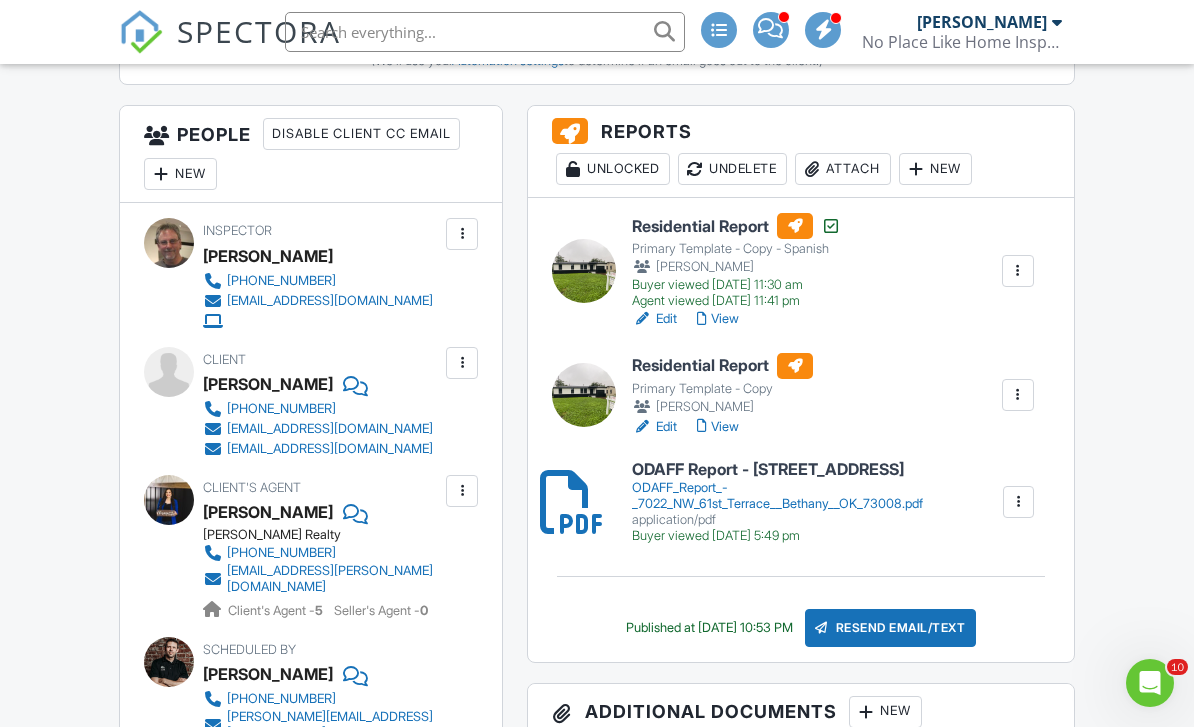 scroll, scrollTop: 709, scrollLeft: 0, axis: vertical 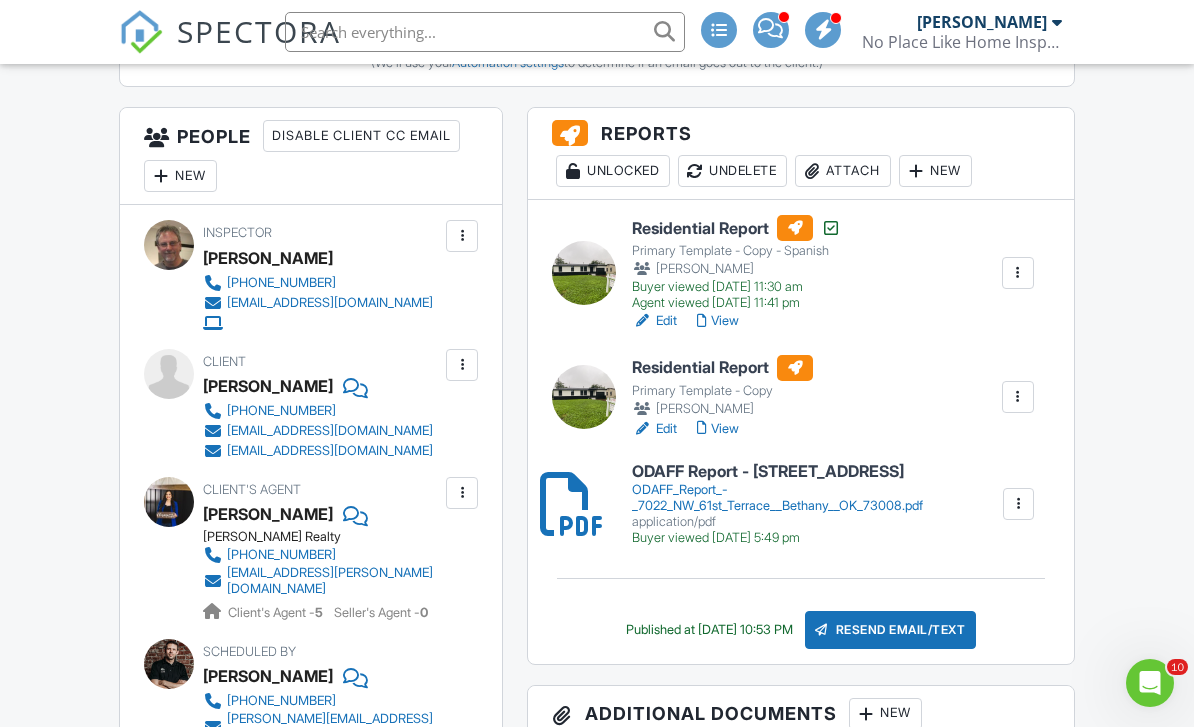 click at bounding box center (462, 365) 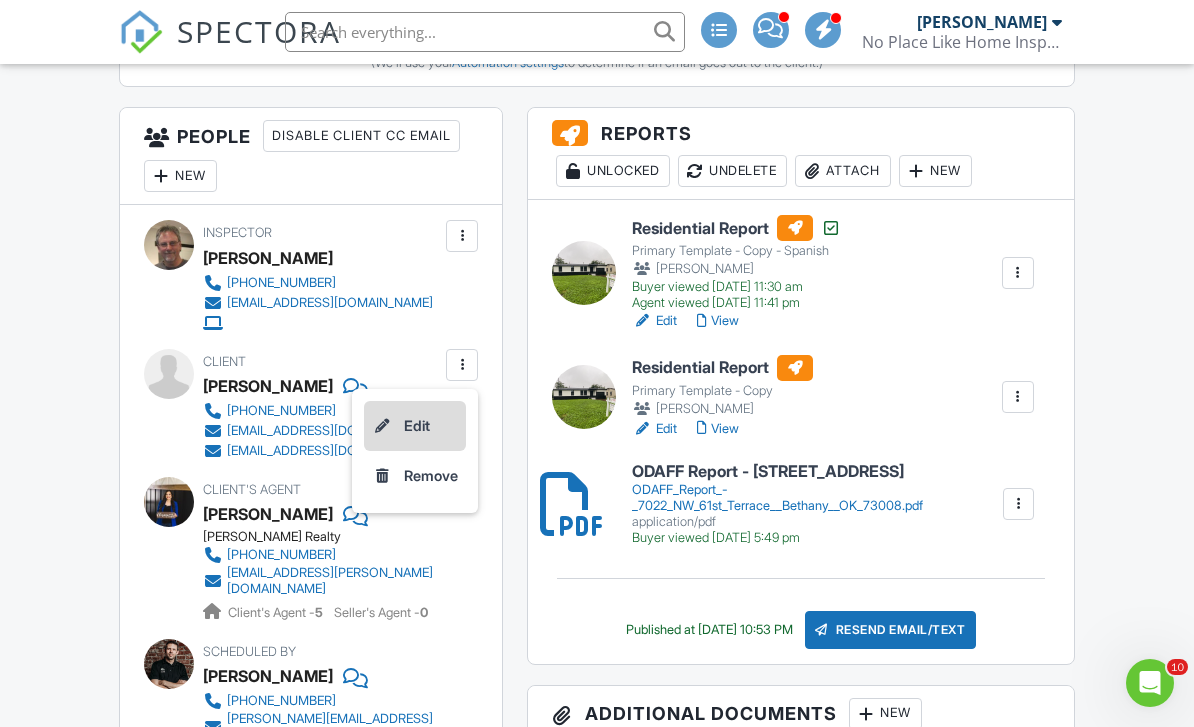 click on "Edit" at bounding box center [415, 426] 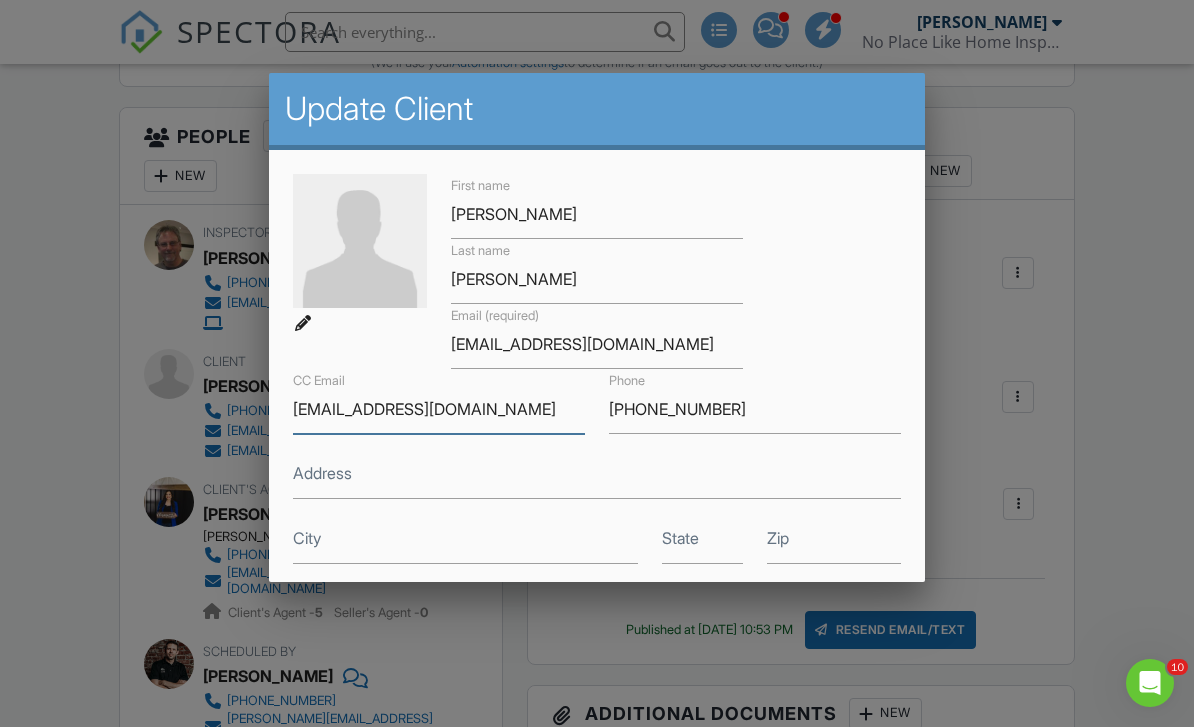 click on "Juliaesobar043@gmail.com" at bounding box center [439, 409] 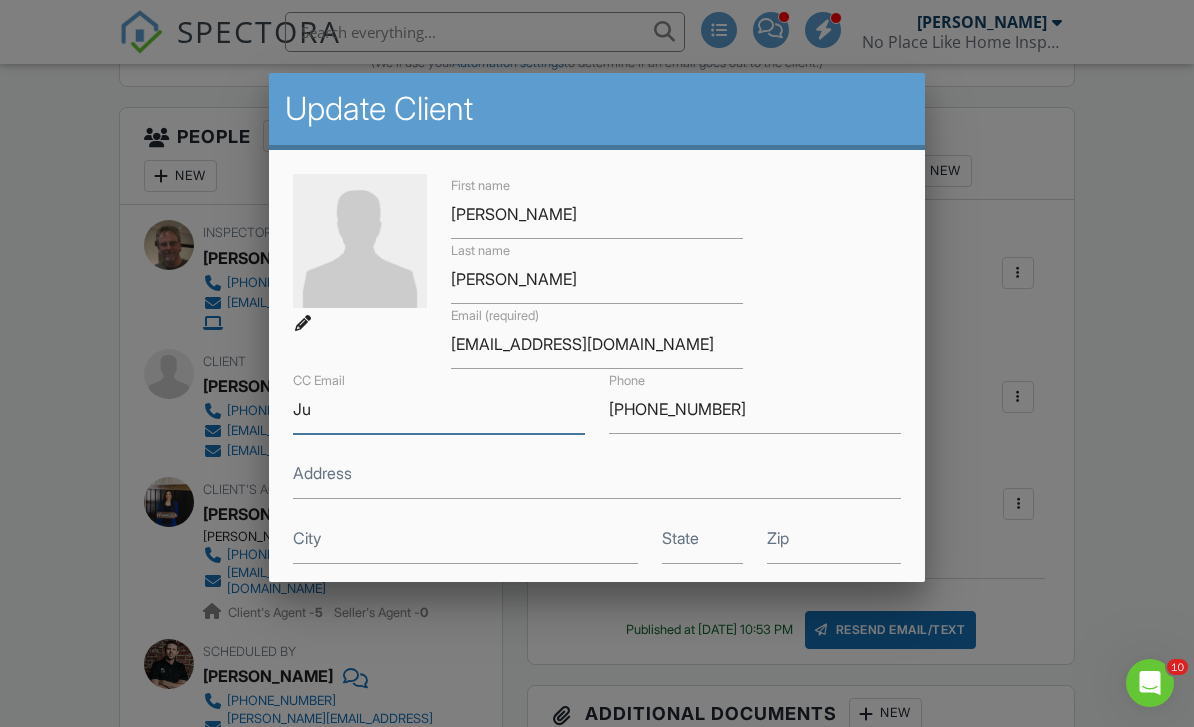 type on "J" 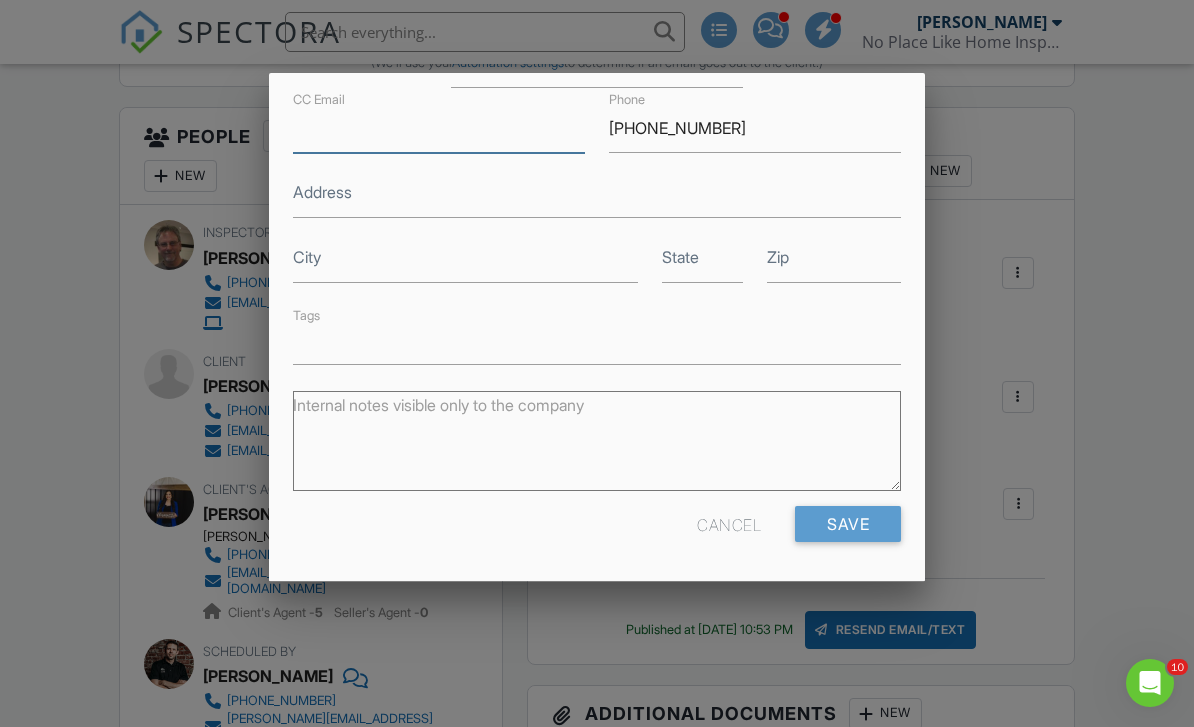 scroll, scrollTop: 280, scrollLeft: 0, axis: vertical 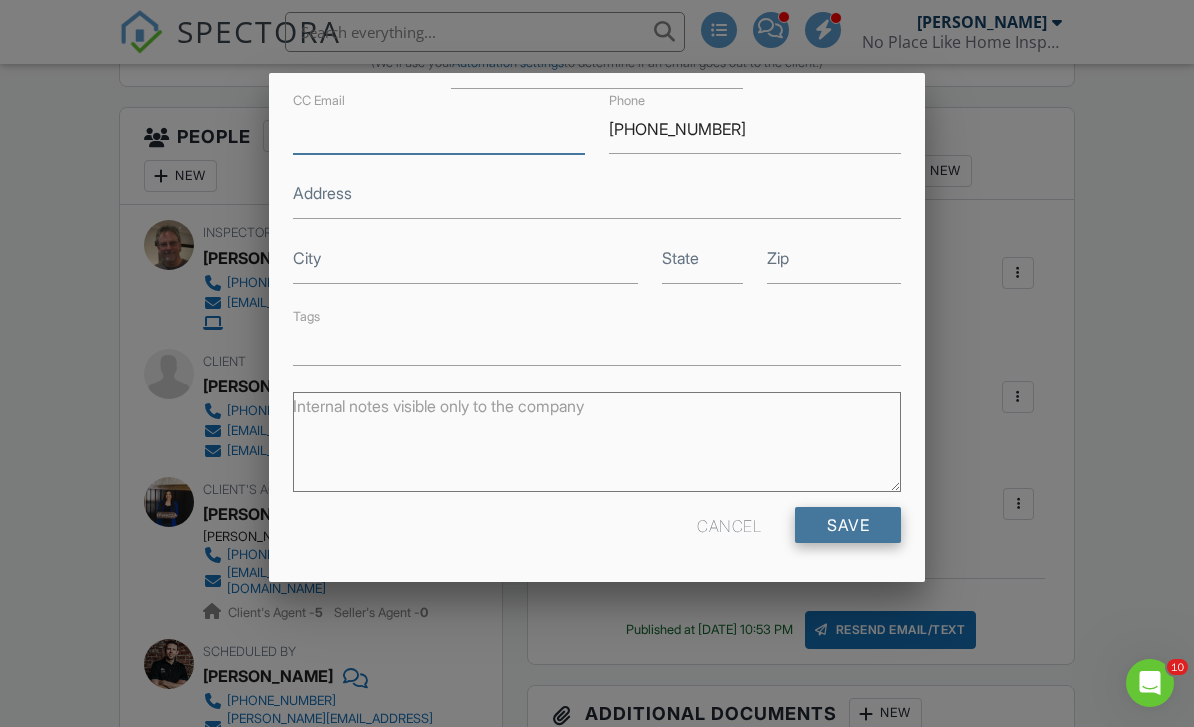 type 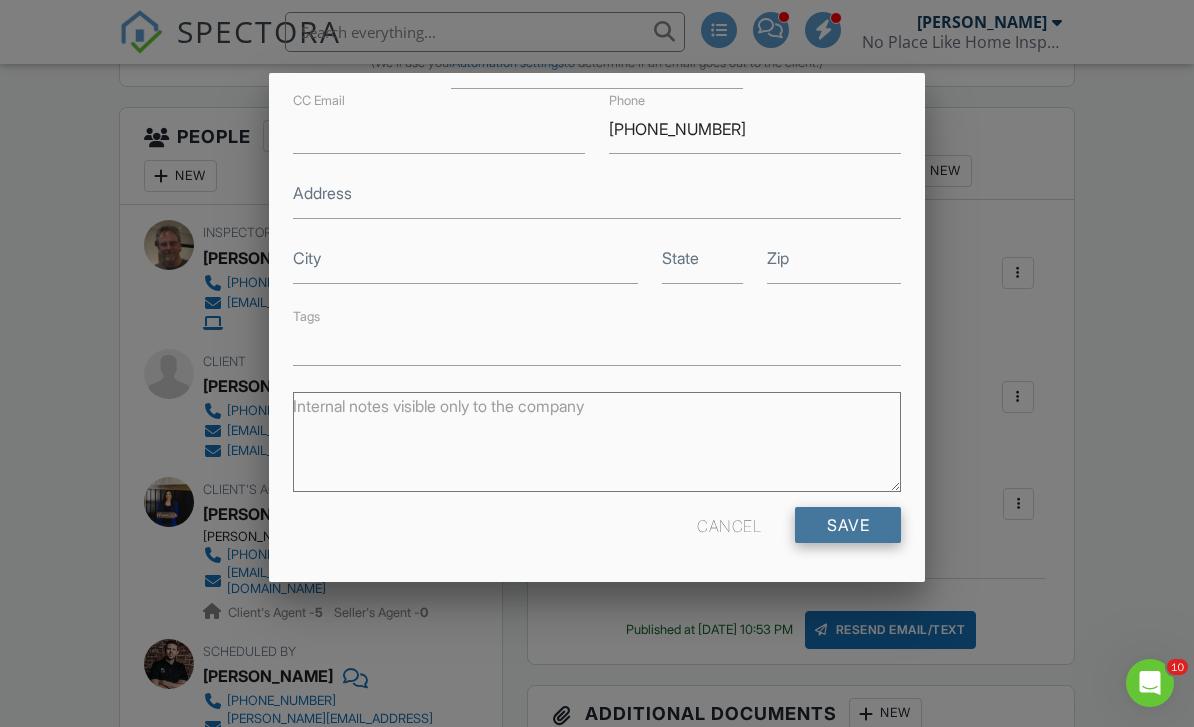 click on "Save" at bounding box center [848, 525] 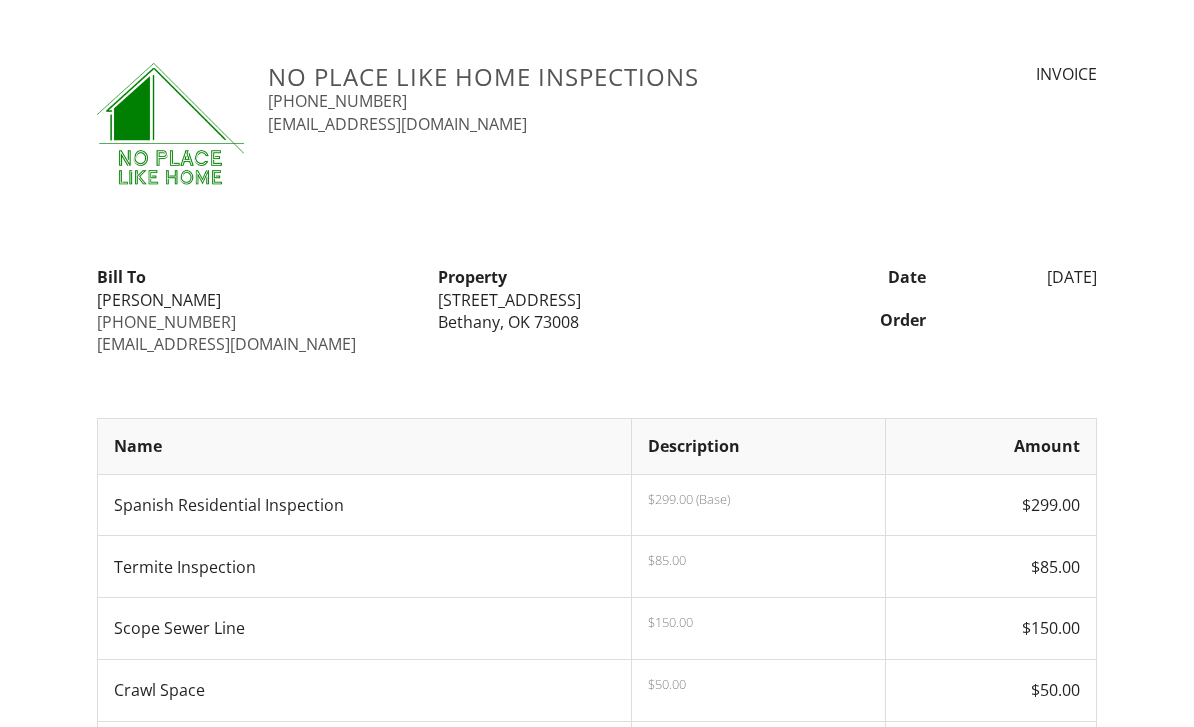 scroll, scrollTop: 0, scrollLeft: 0, axis: both 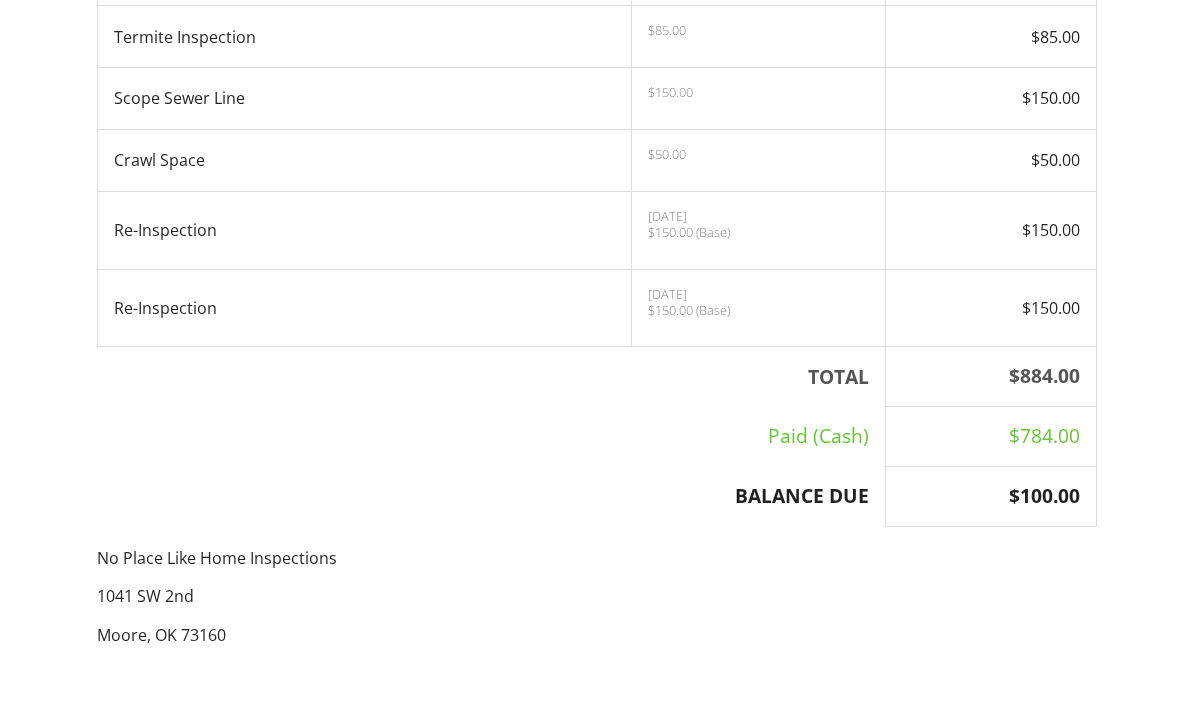 click on "View as PDF" at bounding box center (597, 745) 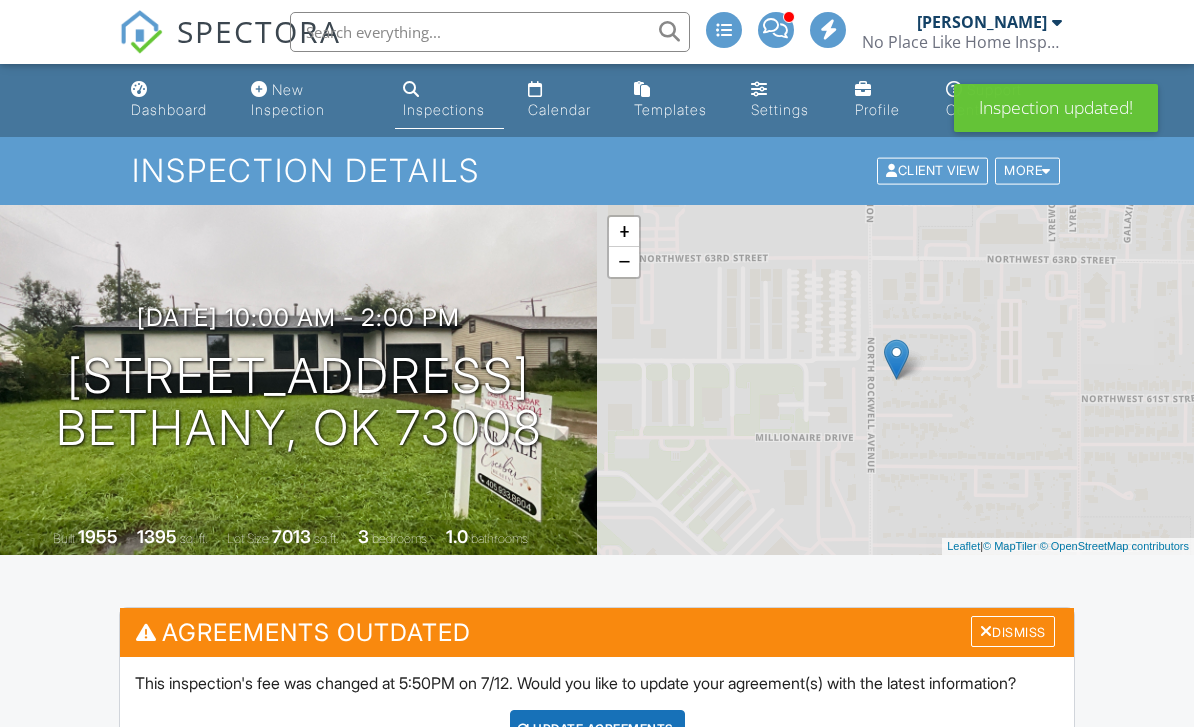 scroll, scrollTop: 0, scrollLeft: 0, axis: both 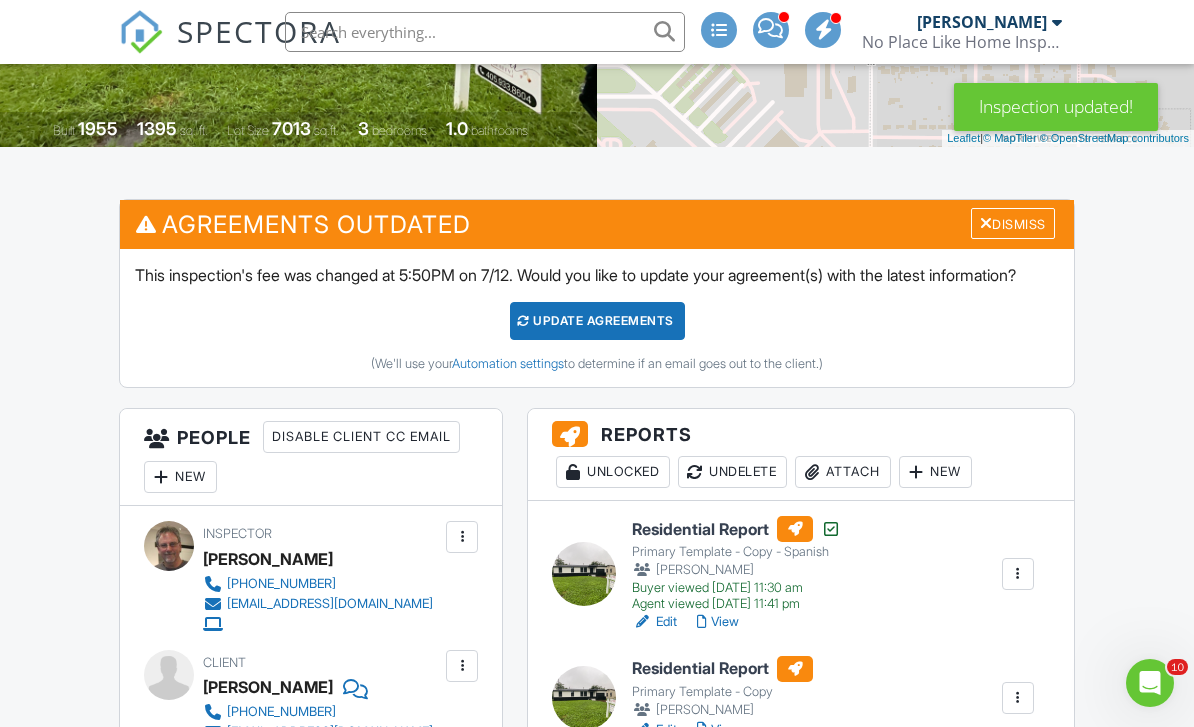 click on "Update Agreements" at bounding box center (597, 321) 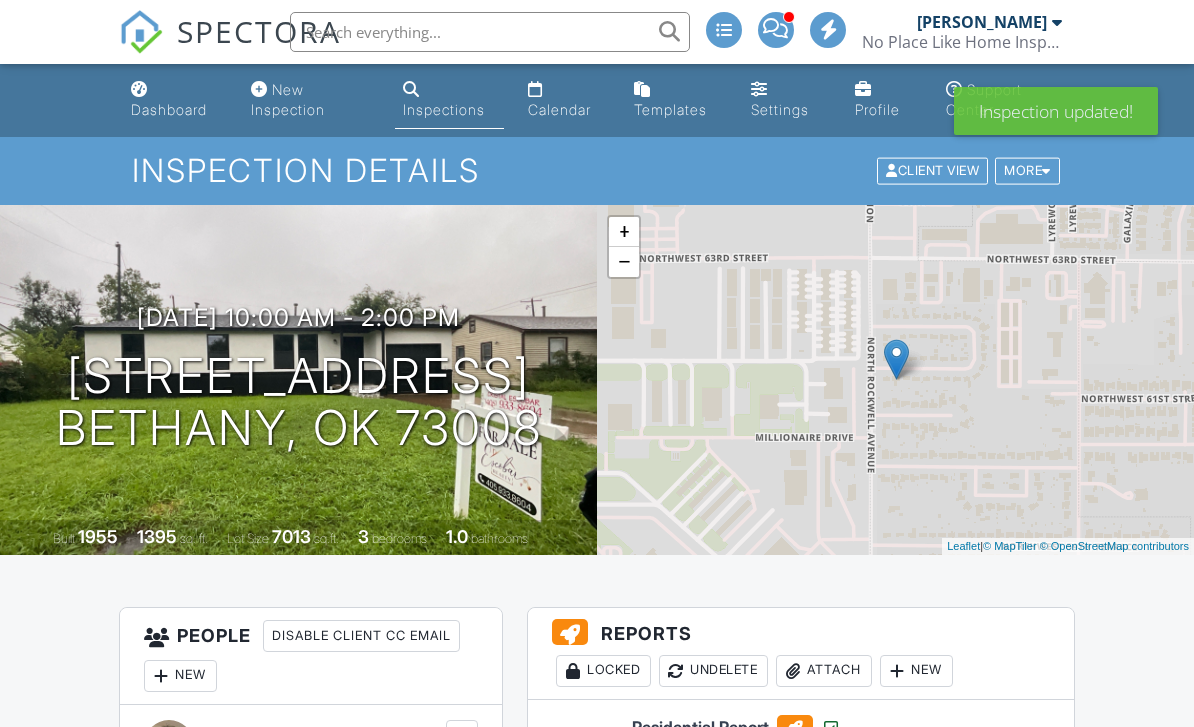 scroll, scrollTop: 0, scrollLeft: 0, axis: both 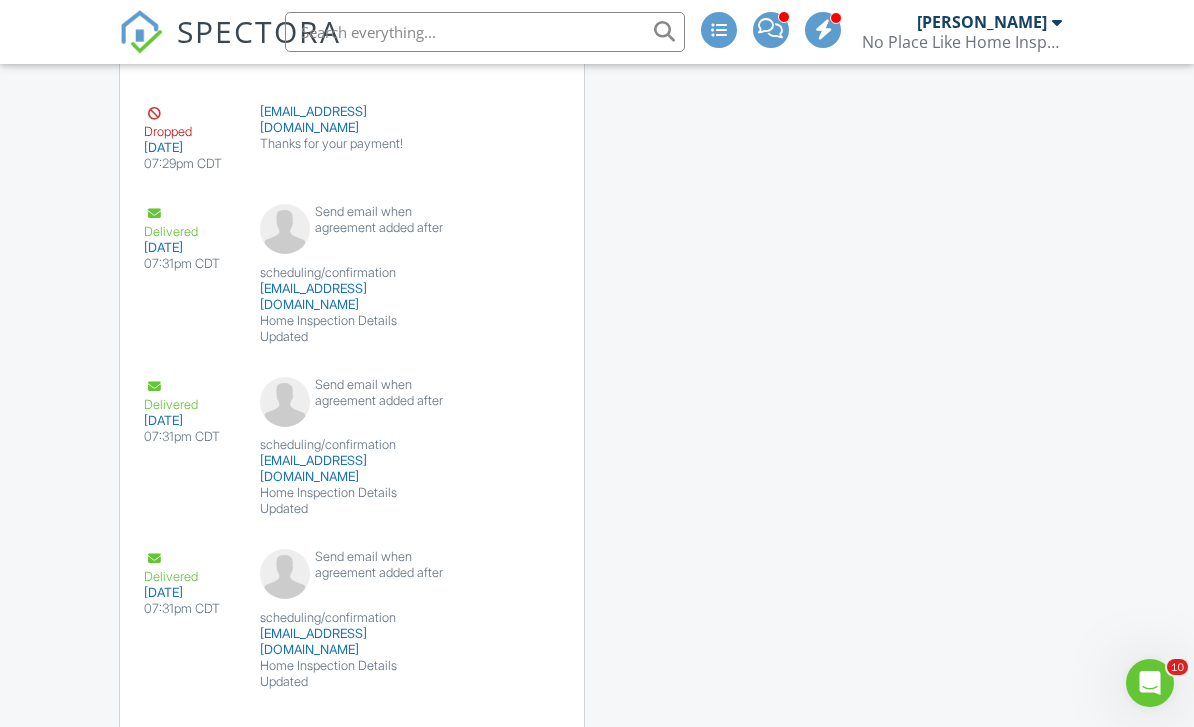 click on "Emails
Create Email
Sent Emails
Bounce
06/29/2025
10:16am CDT
Send email when inspection scheduled
juliaesobar043@gmail.com
Home Inspection Confirmation for 7022 NW 61st Terrace, Bethany, OK 73008
View Email
Resend
Dropped
06/29/2025
11:20am CDT
Sewer Scope
juliaesobar043@gmail.com
Home Inspection for 7022 NW 61st Terrace, Bethany, OK 73008
View Email
Resend
Open
06/29/2025
01:36pm CDT
Send email when inspection scheduled
cristal@escobar-realty.com
Upcoming inspection for 7022 NW 61st Terrace, Bethany, OK 73008
View Email
Resend
Open
06/29/2025
01:36pm CDT
New Agent Email
cristal@escobar-realty.com
Welcome to No Place Like Home Inspections
View Email
Resend
Dropped
06/29/2025
04:02pm CDT
Send email 3 days before inspection start time" at bounding box center [596, -461] 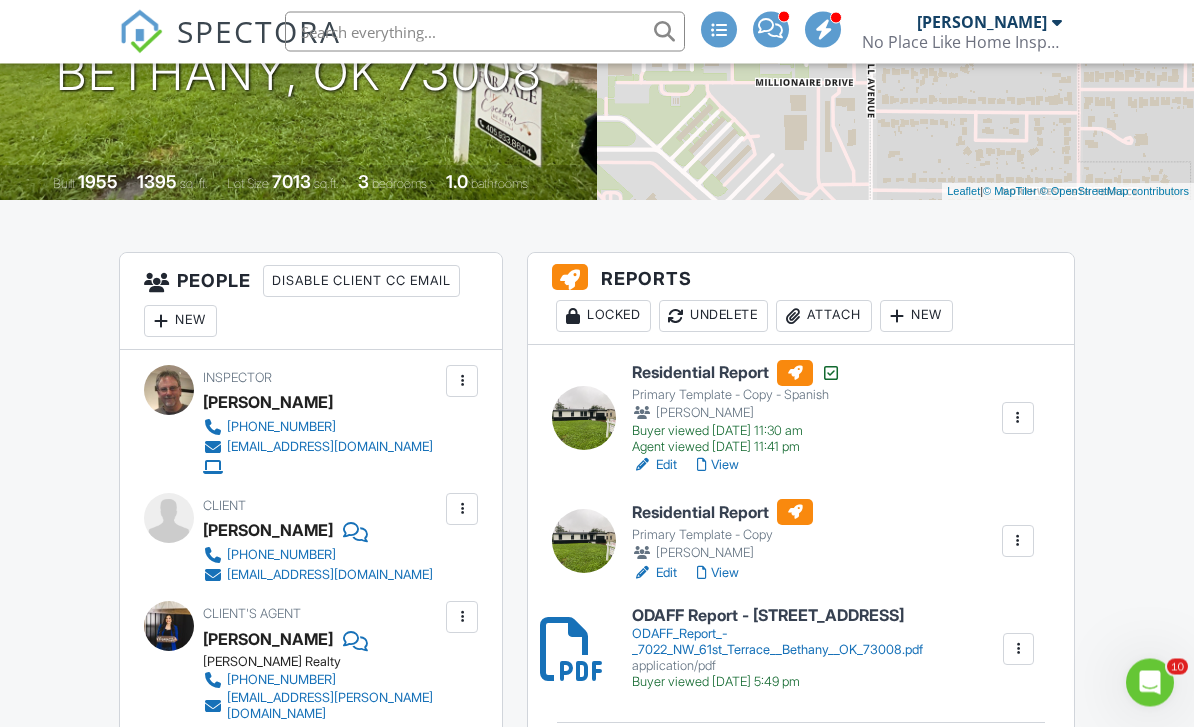 scroll, scrollTop: 0, scrollLeft: 0, axis: both 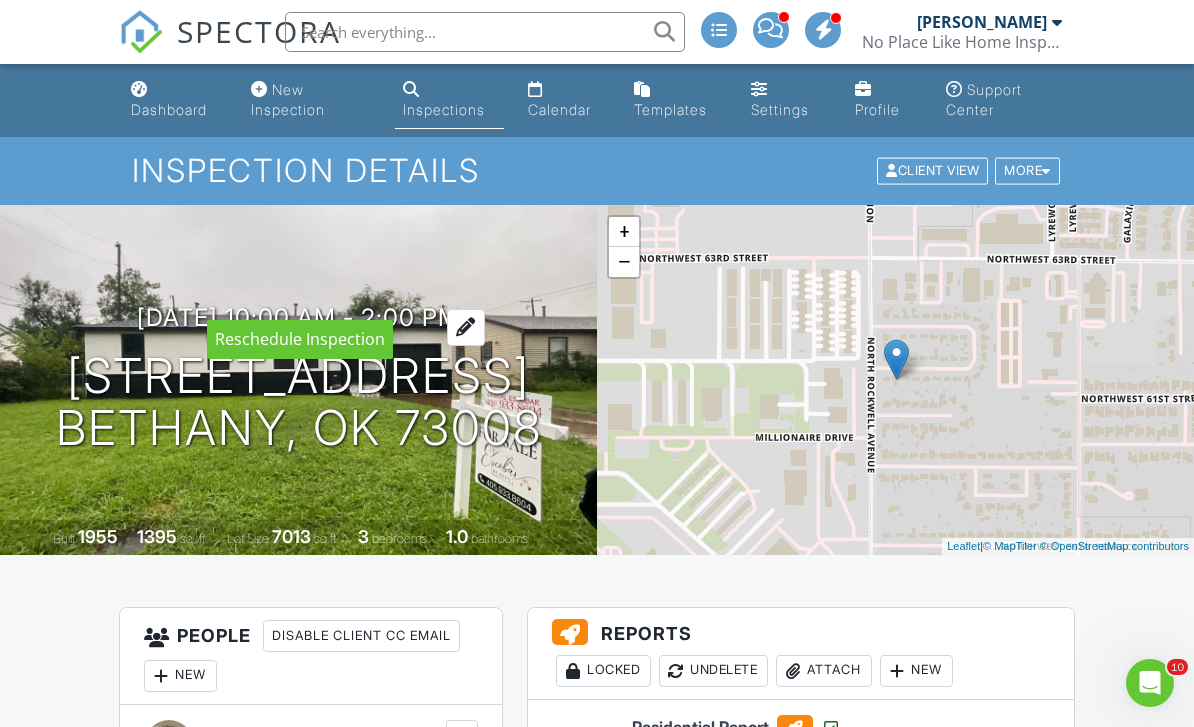 click at bounding box center (466, 327) 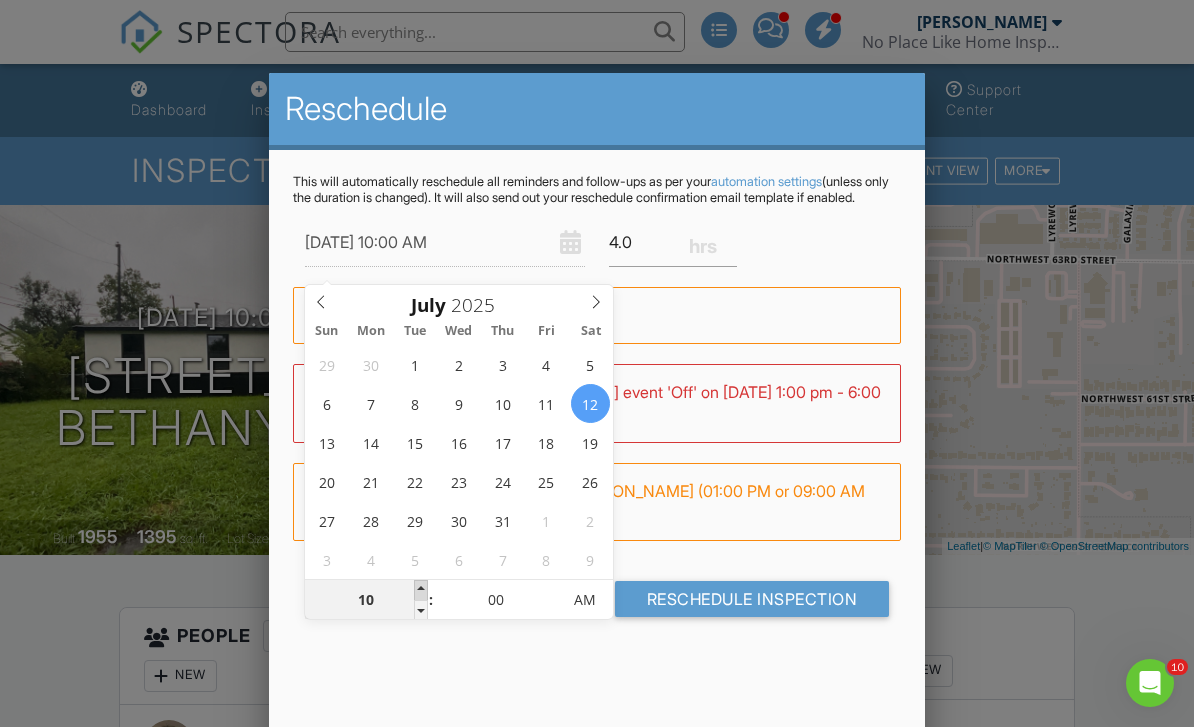 type on "07/12/2025 11:00 AM" 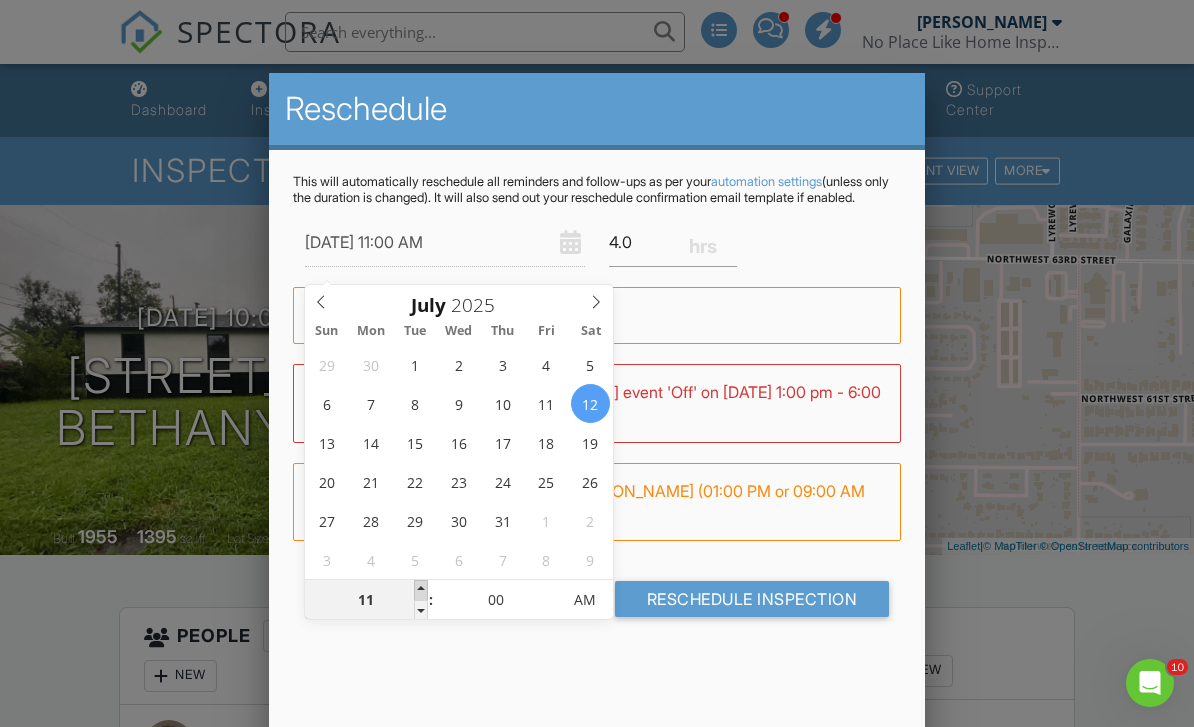 click at bounding box center (421, 590) 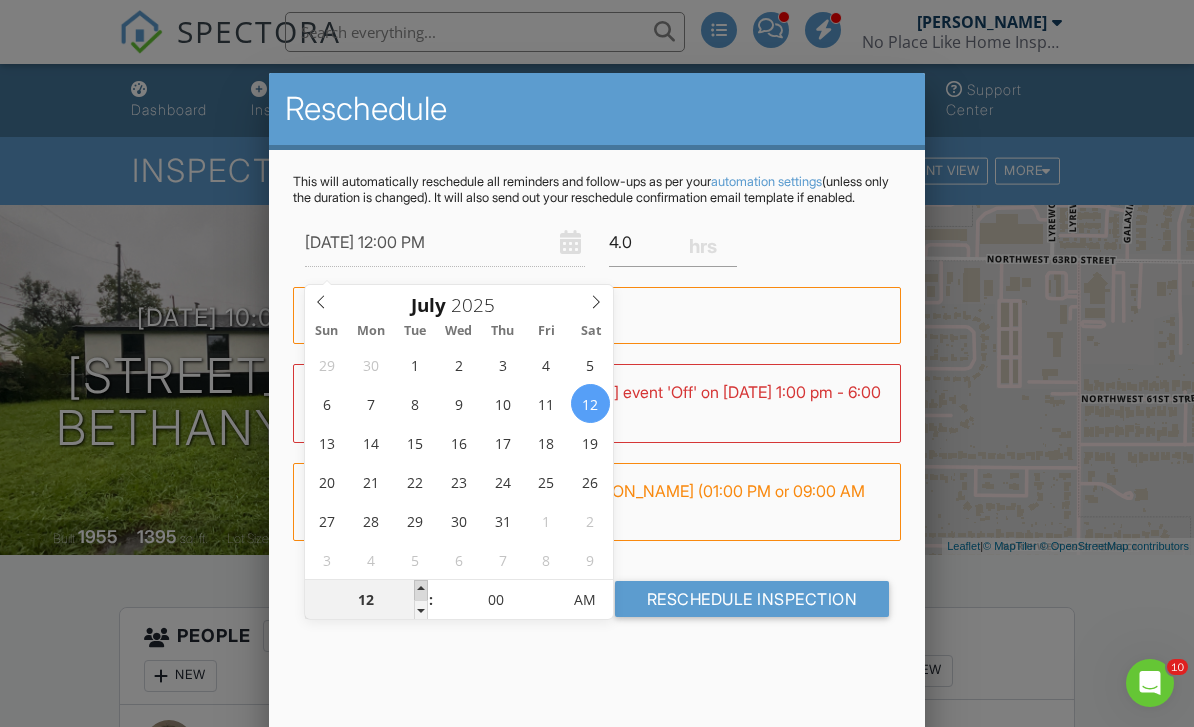 click at bounding box center (421, 590) 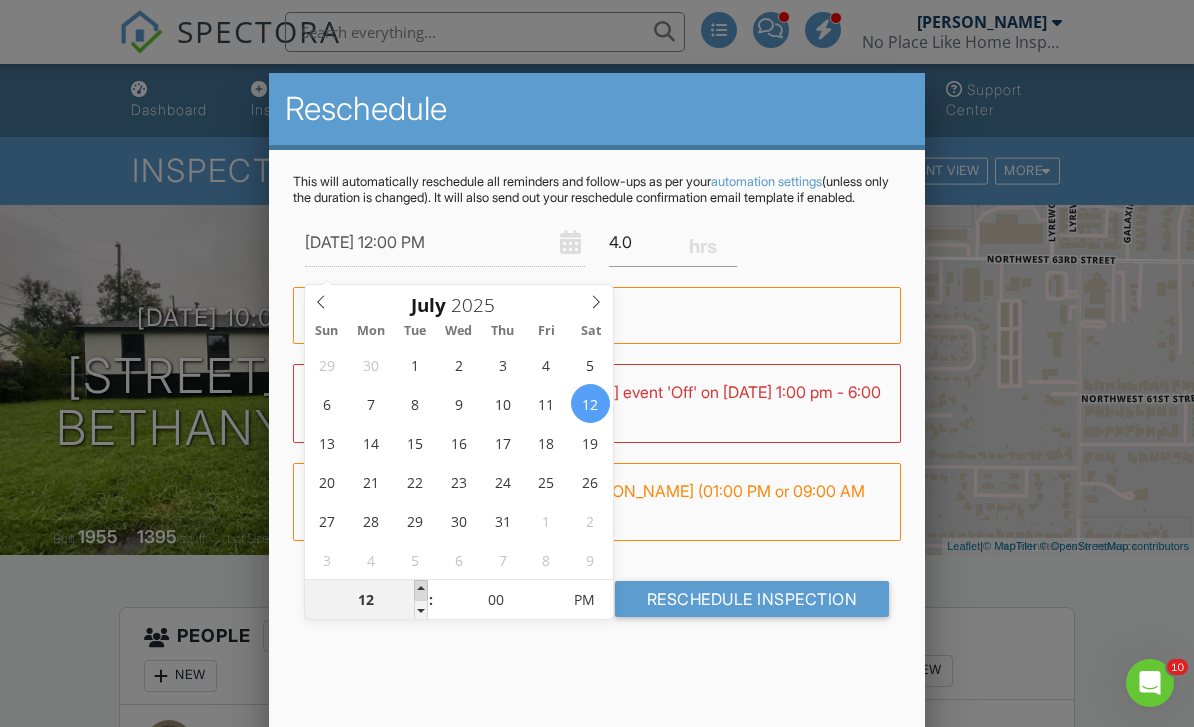 type on "07/12/2025 1:00 PM" 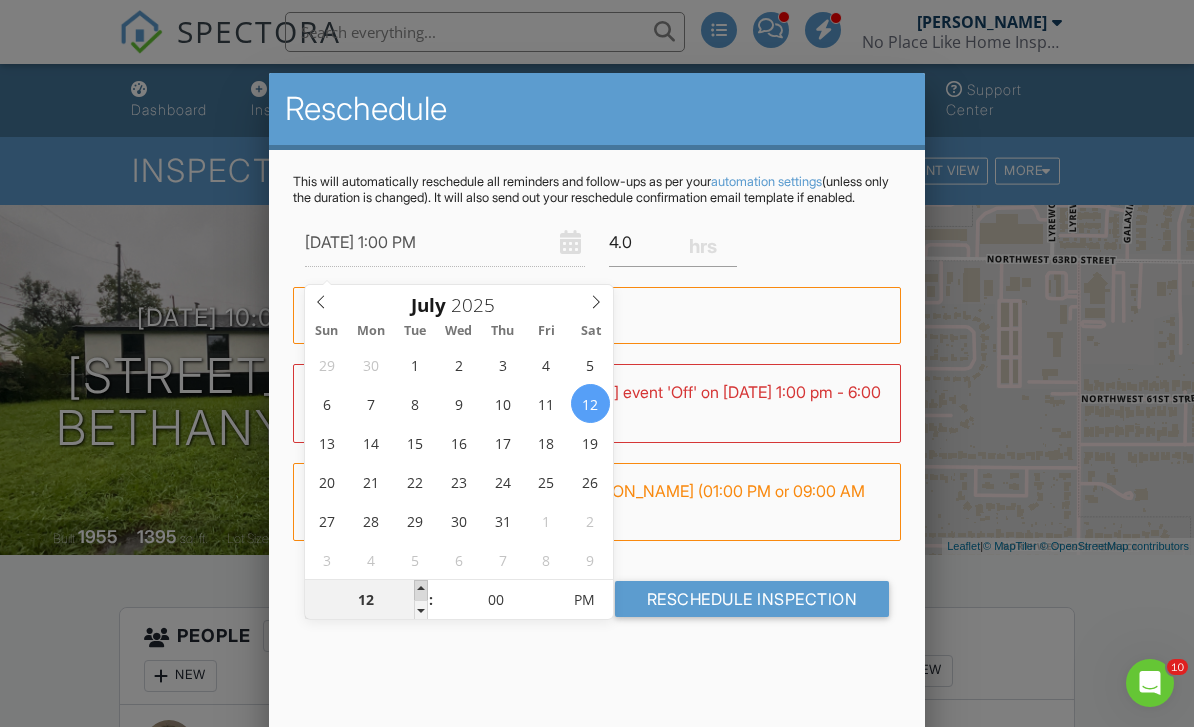 type on "01" 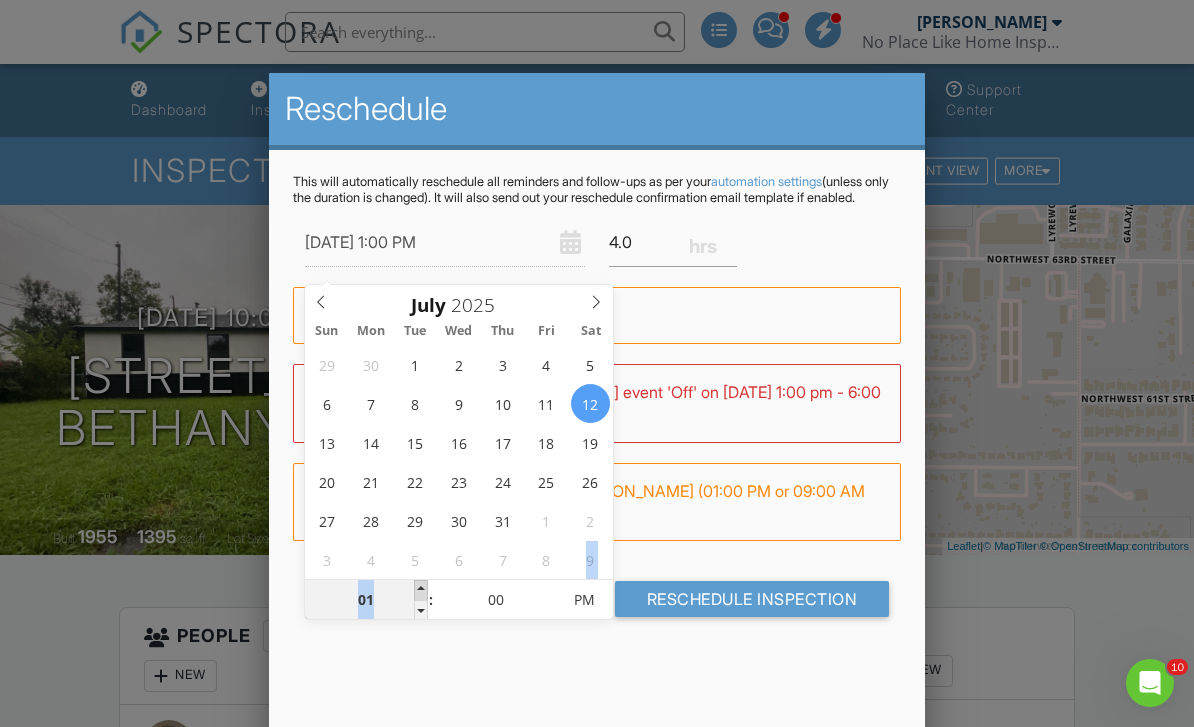 click at bounding box center (421, 590) 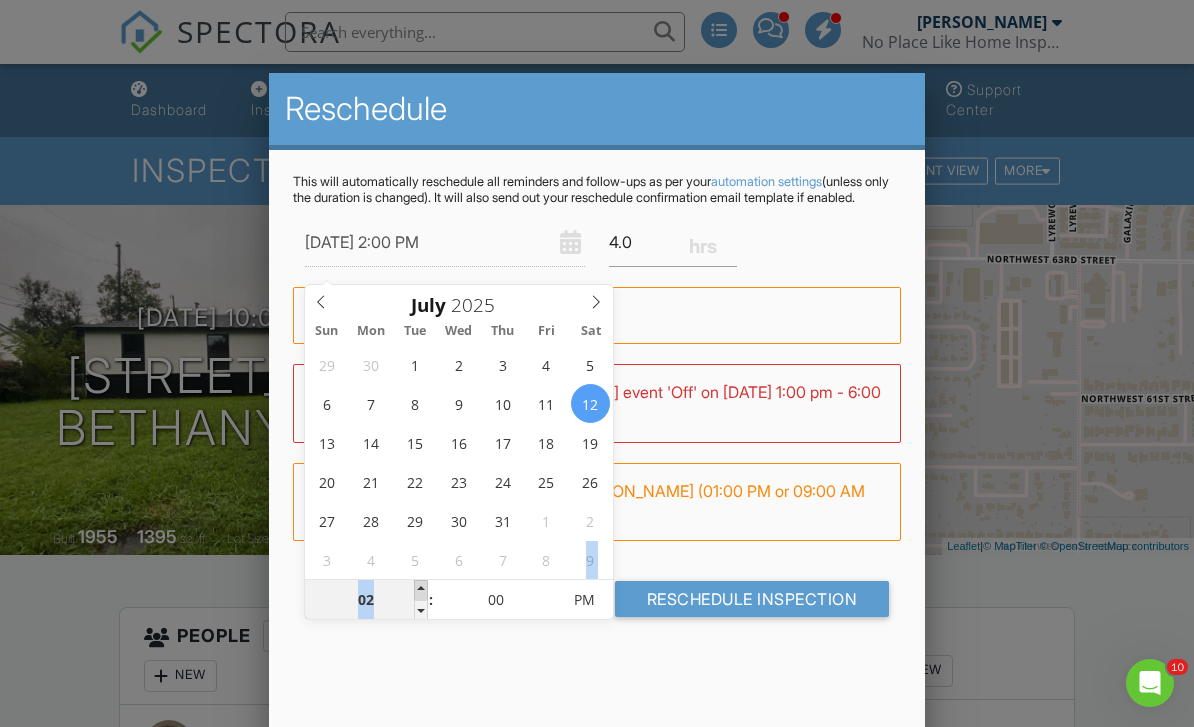 click at bounding box center (421, 590) 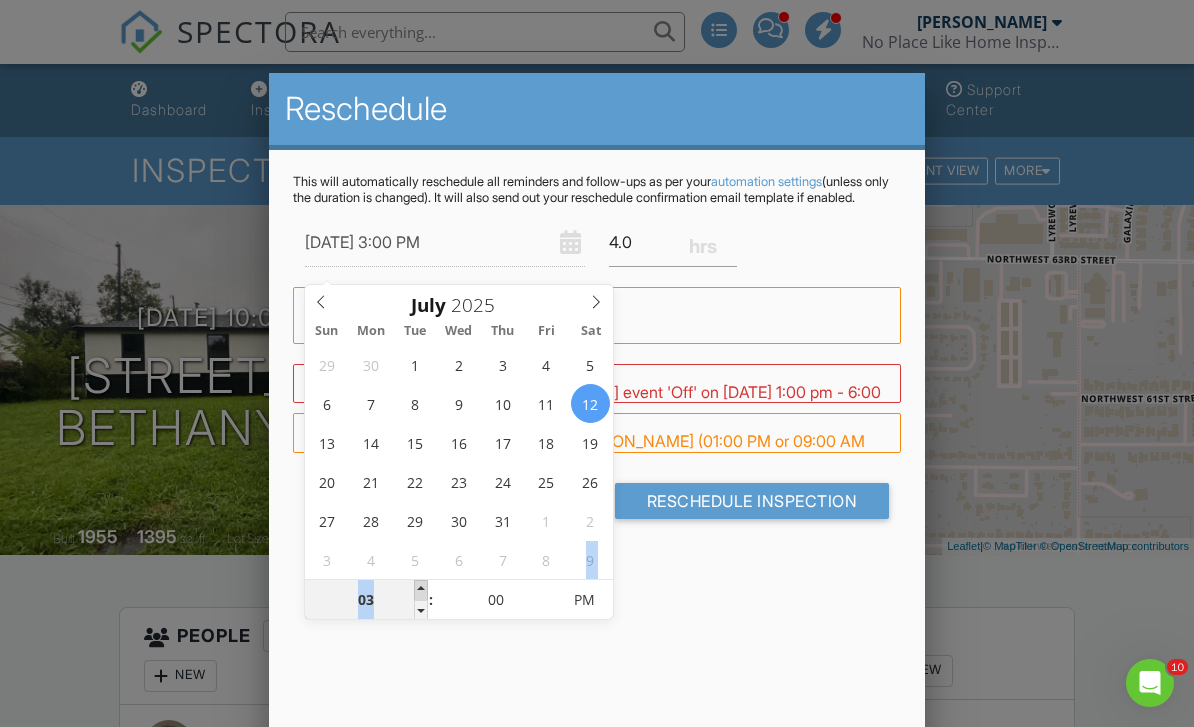 click at bounding box center (421, 590) 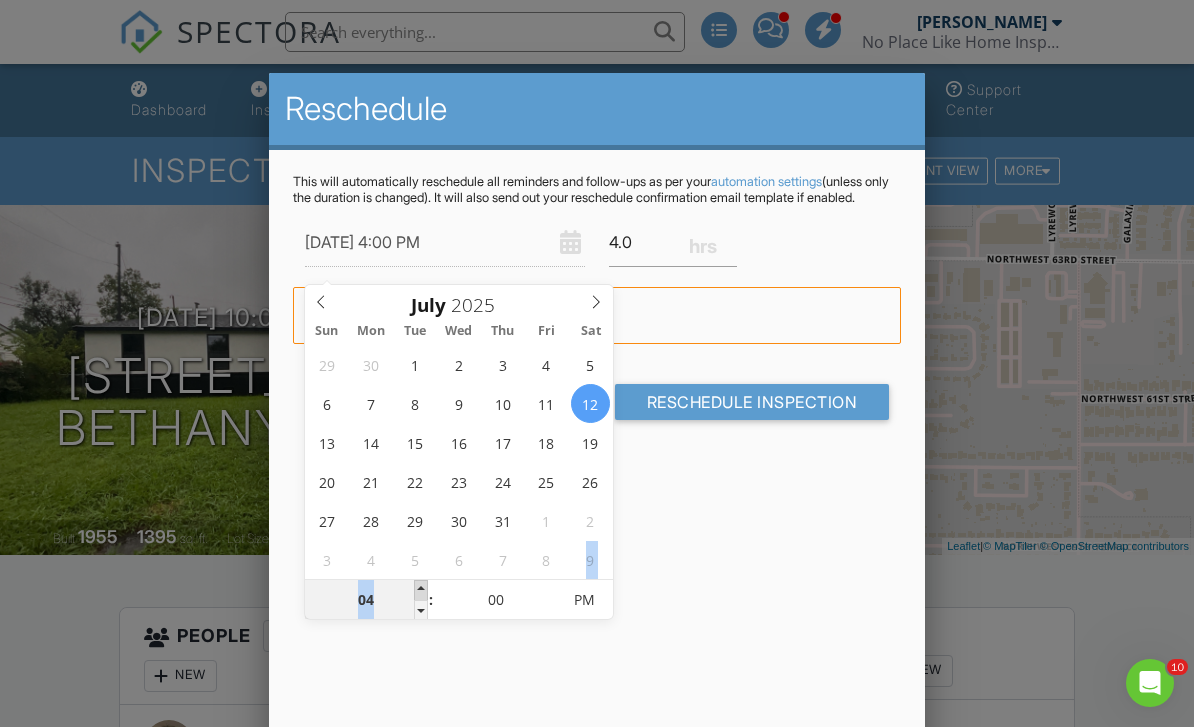 click at bounding box center [421, 590] 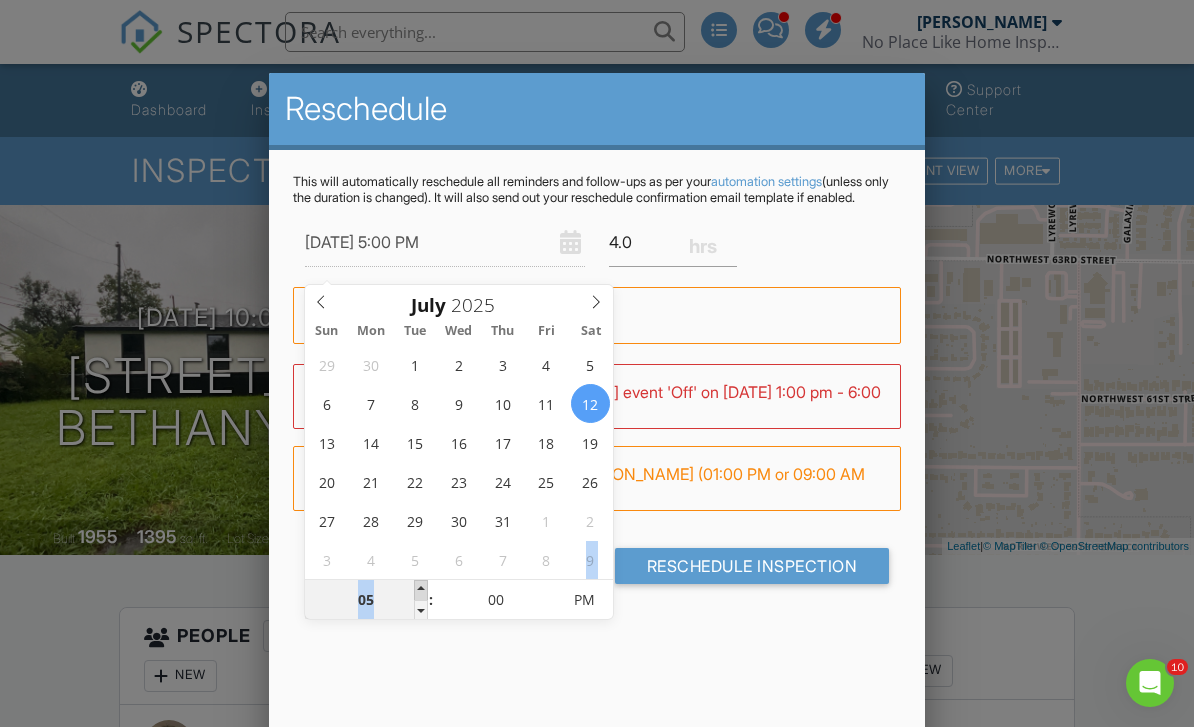 click at bounding box center (421, 590) 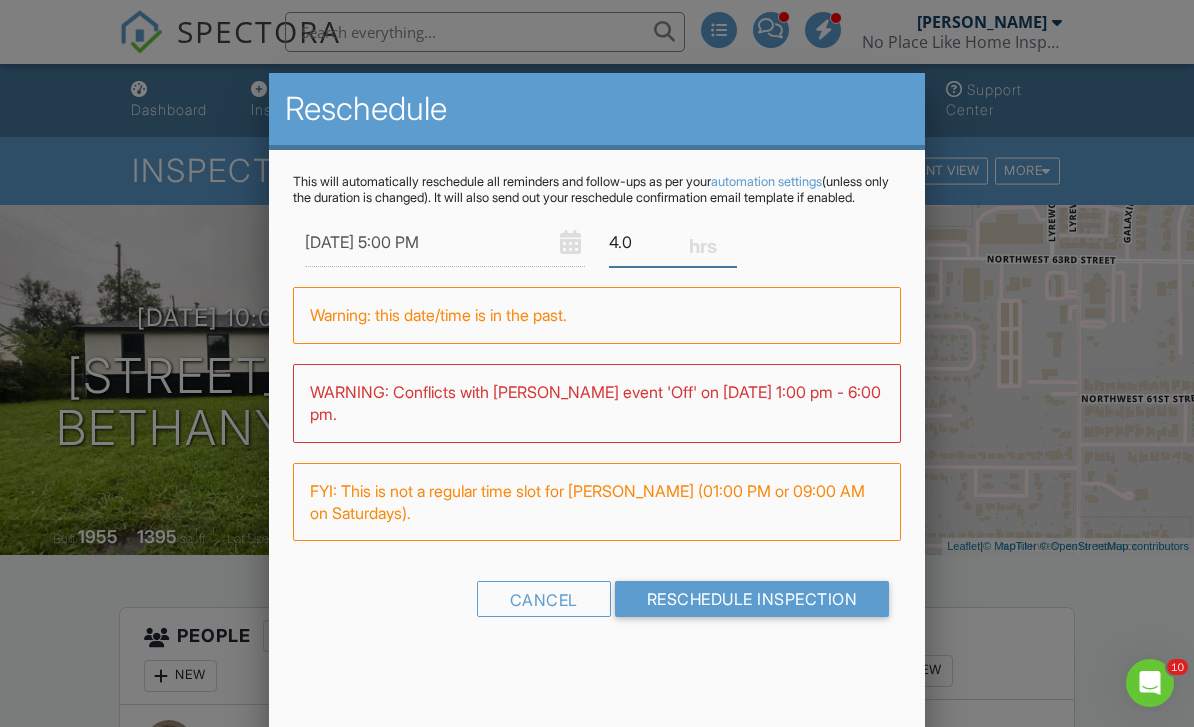 click on "4.0" at bounding box center (673, 242) 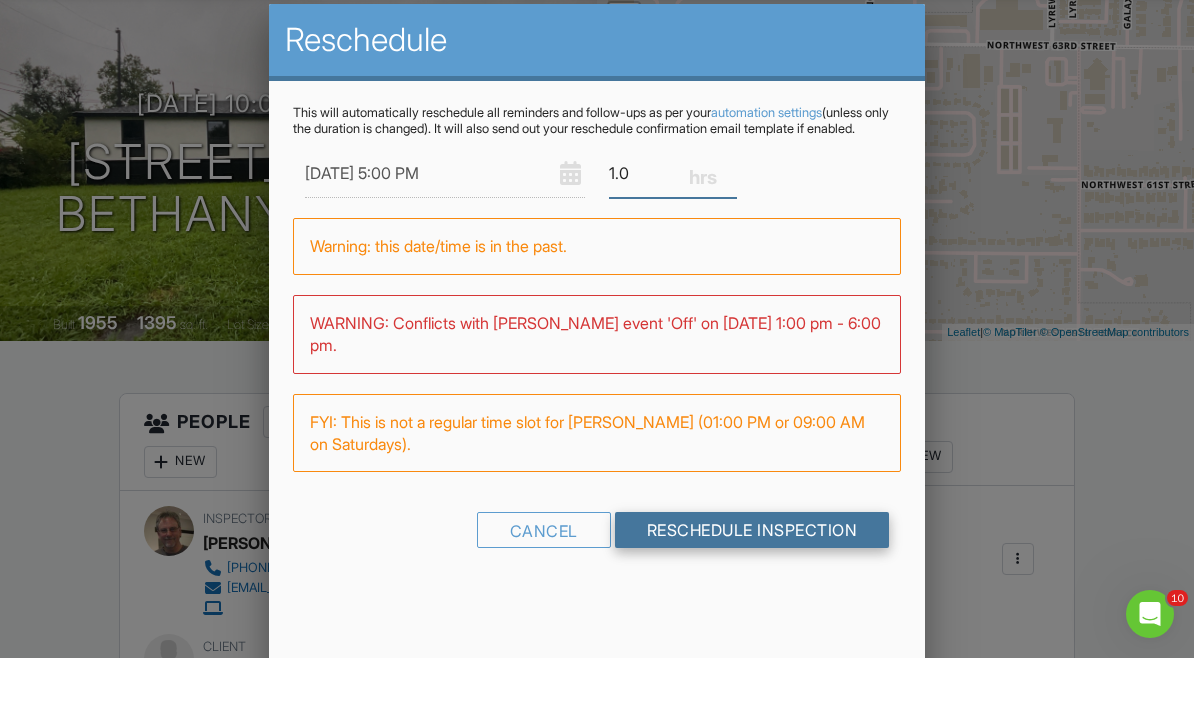 scroll, scrollTop: 230, scrollLeft: 0, axis: vertical 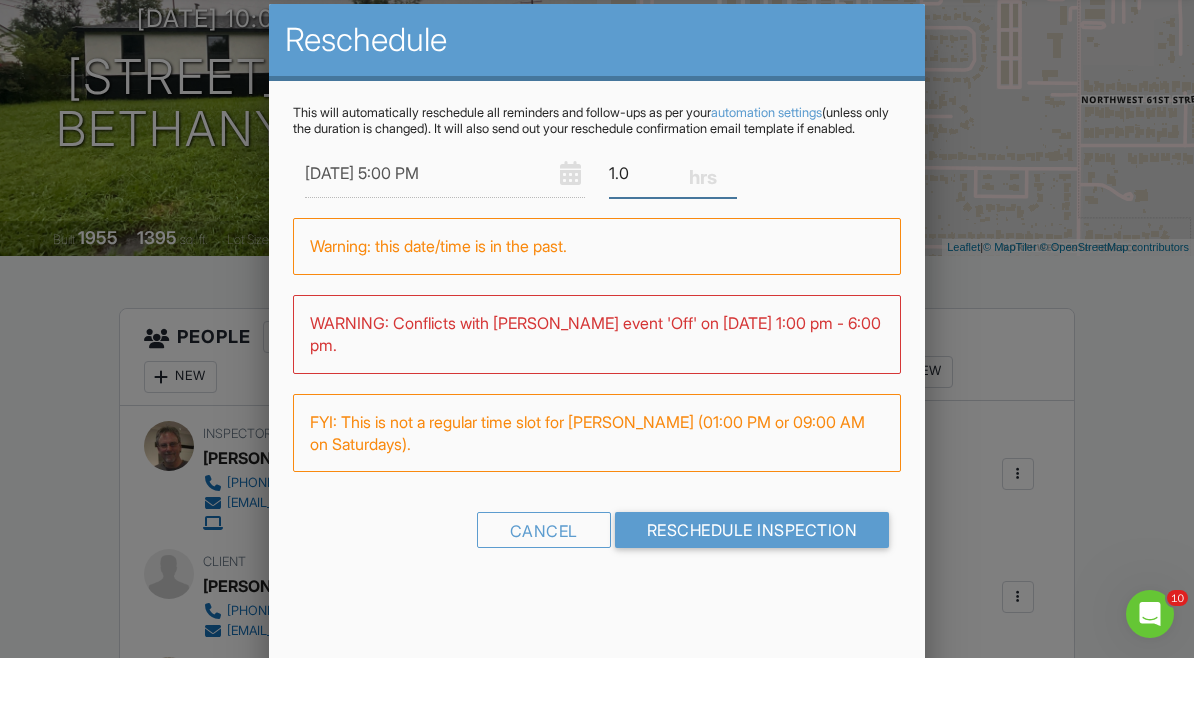 type on "1.0" 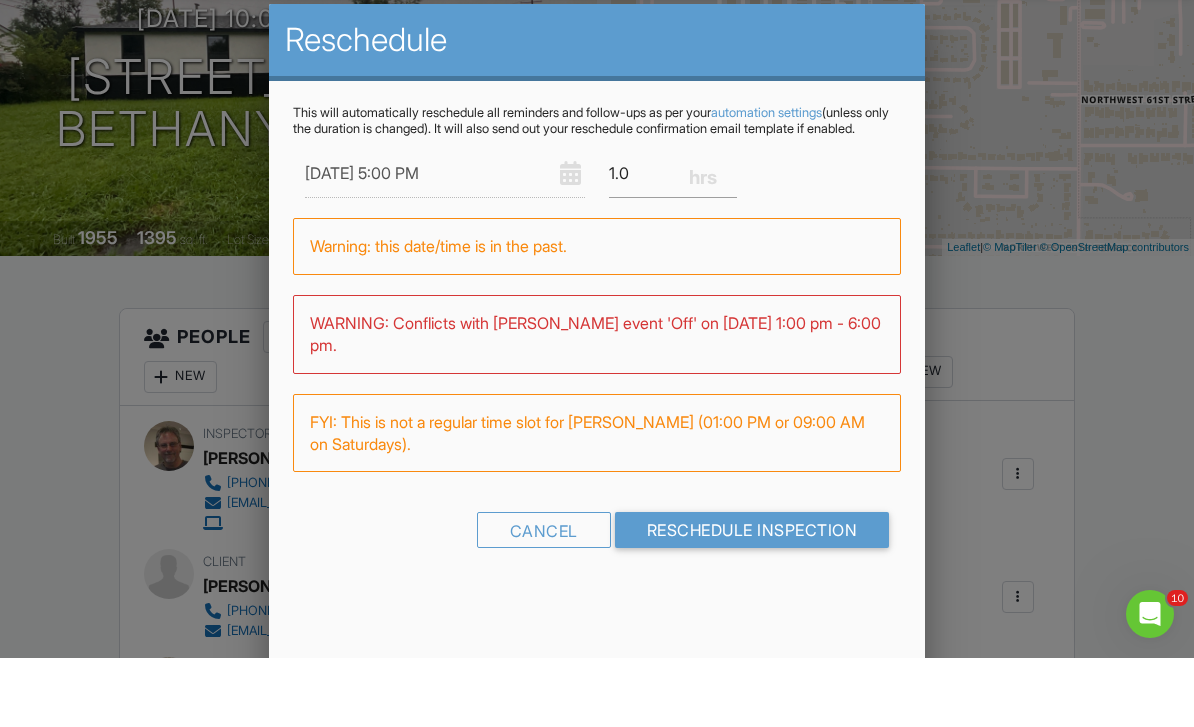 click on "Reschedule
This will automatically reschedule all reminders and follow-ups as per your  automation settings  (unless only the duration is changed). It will also send out your reschedule confirmation email template if enabled.
07/12/2025 5:00 PM
1.0
Warning: this date/time is in the past.
WARNING: Conflicts with Marlin Wilton's event 'Off' on 07/12/2025  1:00 pm -  6:00 pm.
FYI: This is not a regular time slot for Marlin Wilton (01:00 PM or 09:00 AM on Saturdays).
Cancel
Reschedule Inspection" at bounding box center (597, 423) 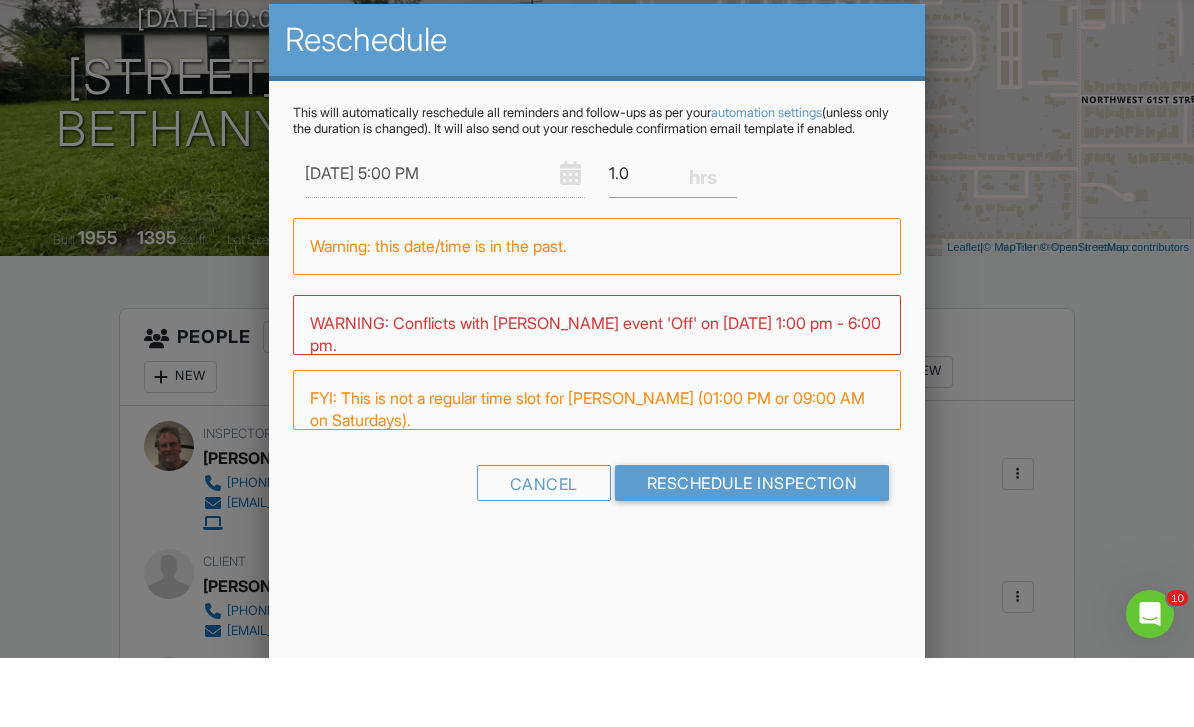 scroll, scrollTop: 299, scrollLeft: 0, axis: vertical 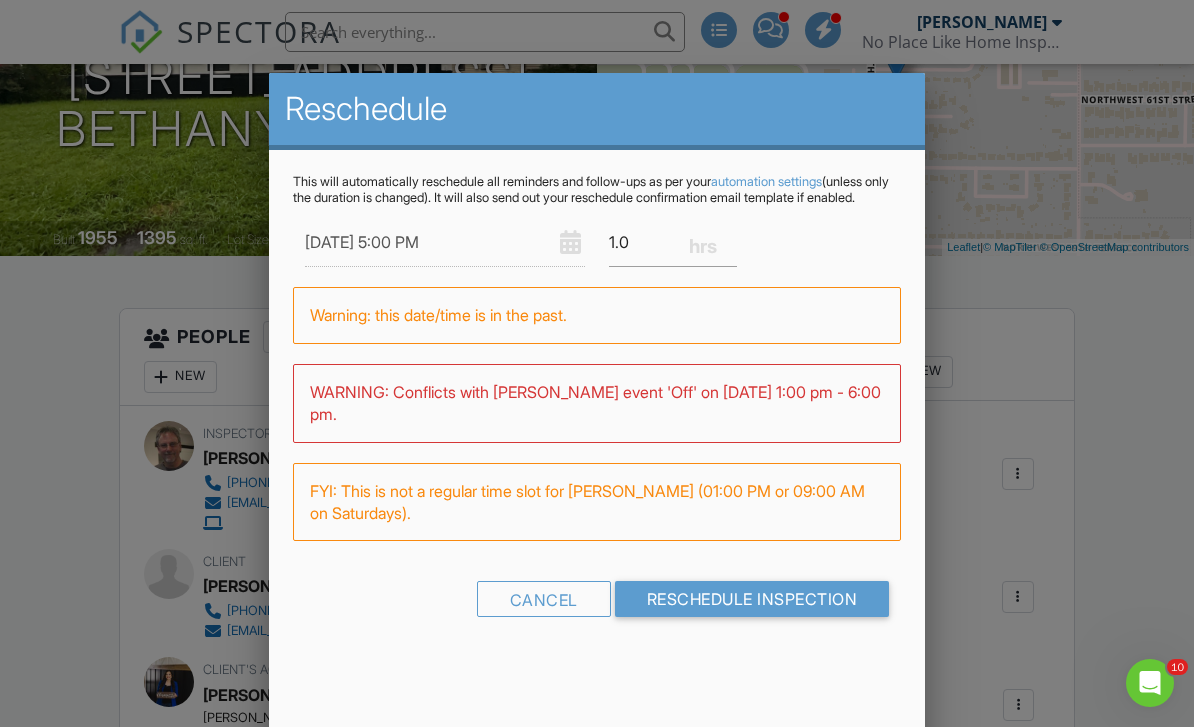 click on "Reschedule Inspection" at bounding box center [752, 599] 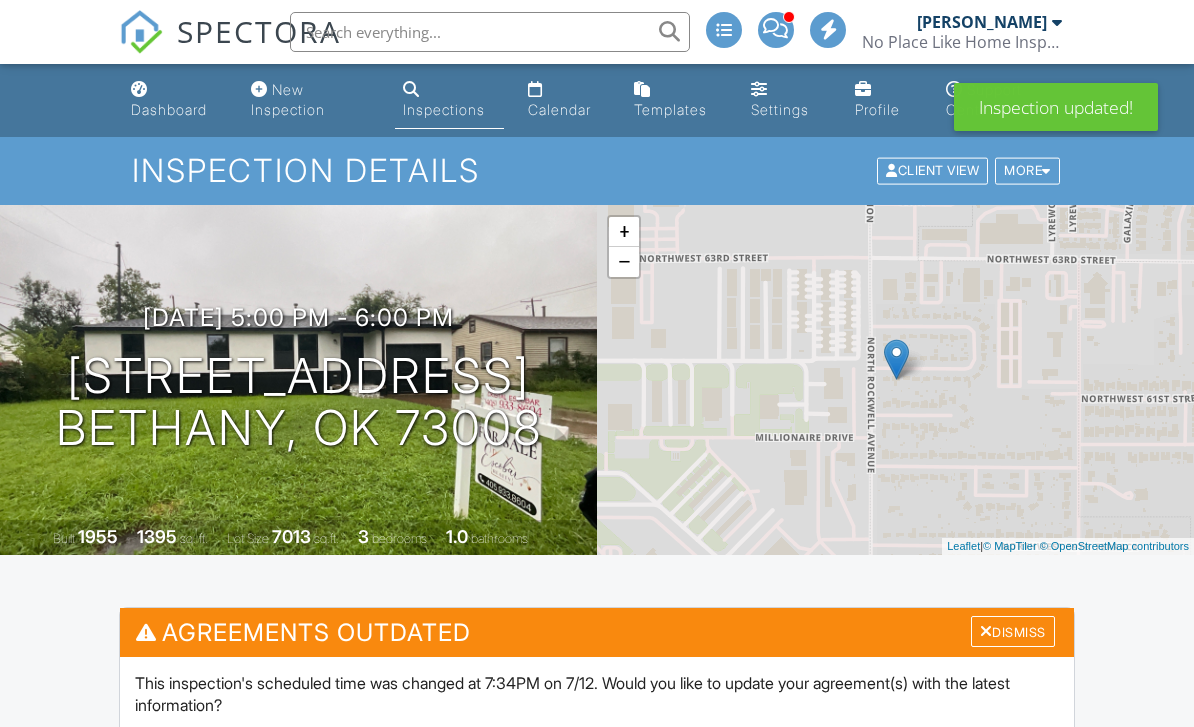 scroll, scrollTop: 0, scrollLeft: 0, axis: both 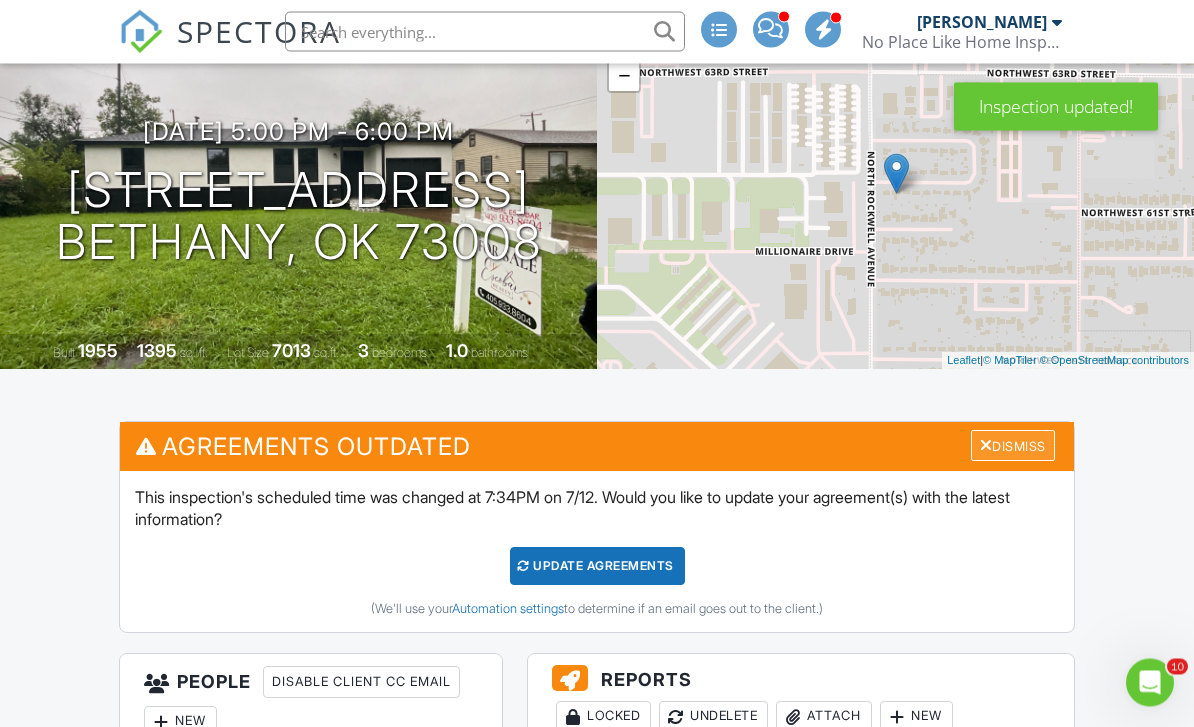 click on "Dismiss" at bounding box center [1013, 446] 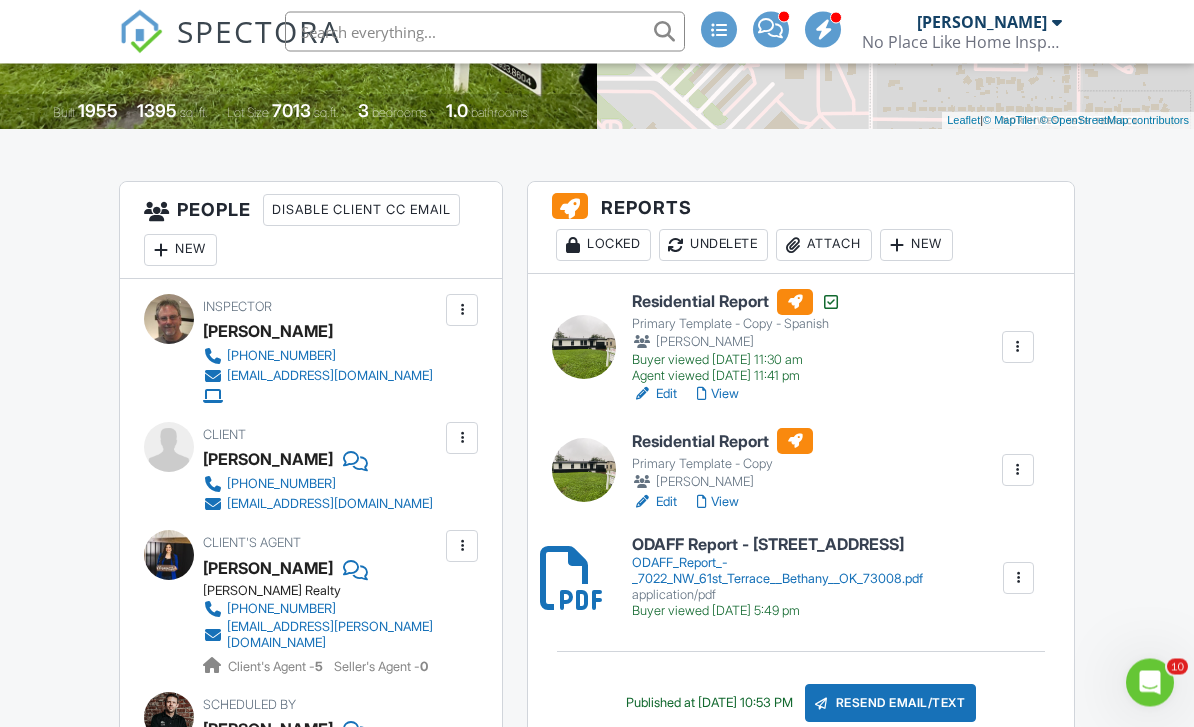 scroll, scrollTop: 427, scrollLeft: 0, axis: vertical 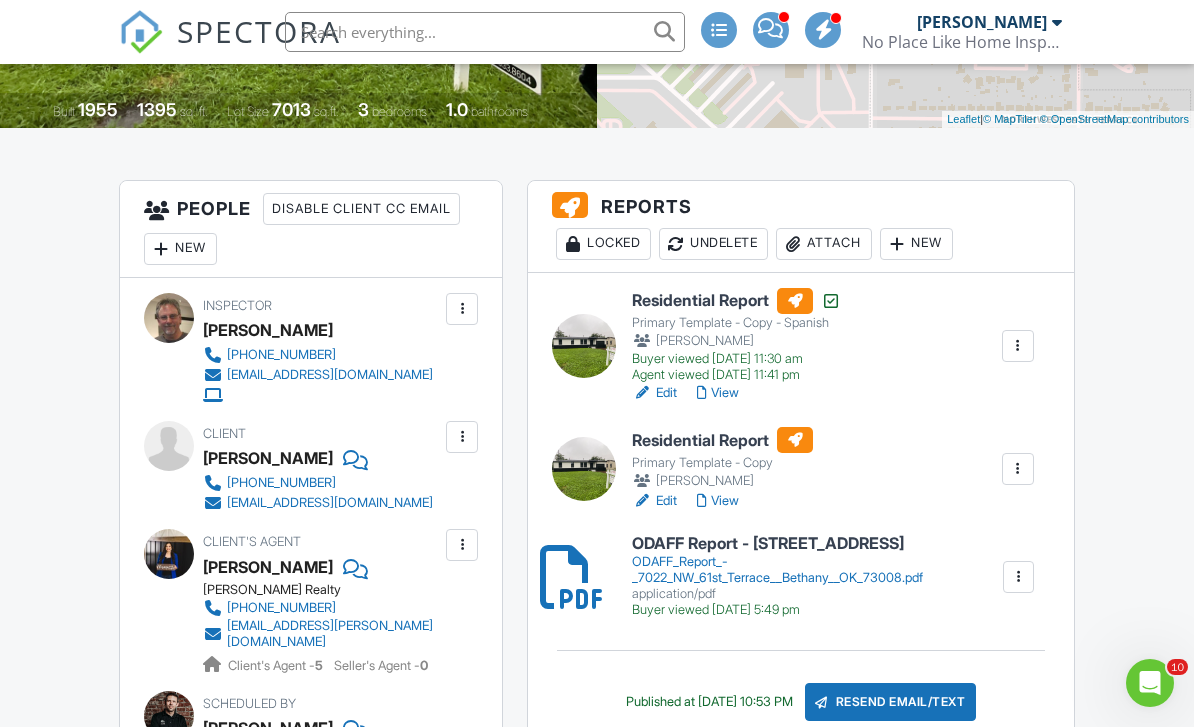 click on "Resend Email/Text" at bounding box center [891, 702] 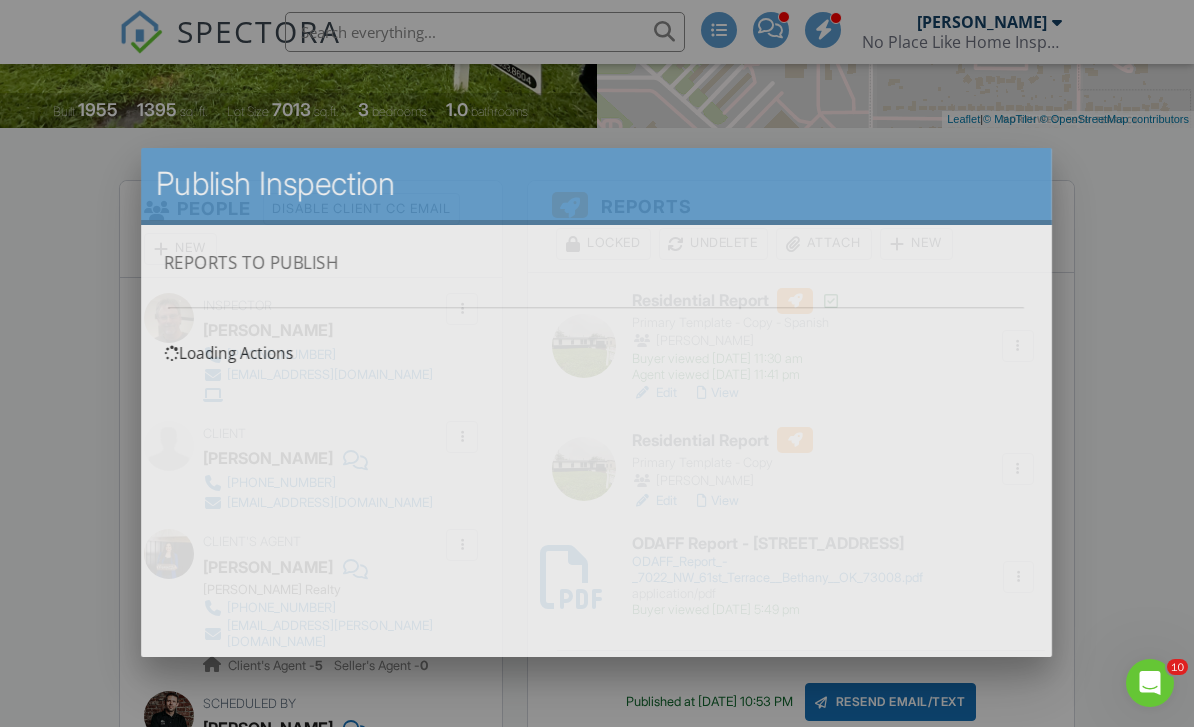 scroll, scrollTop: 0, scrollLeft: 0, axis: both 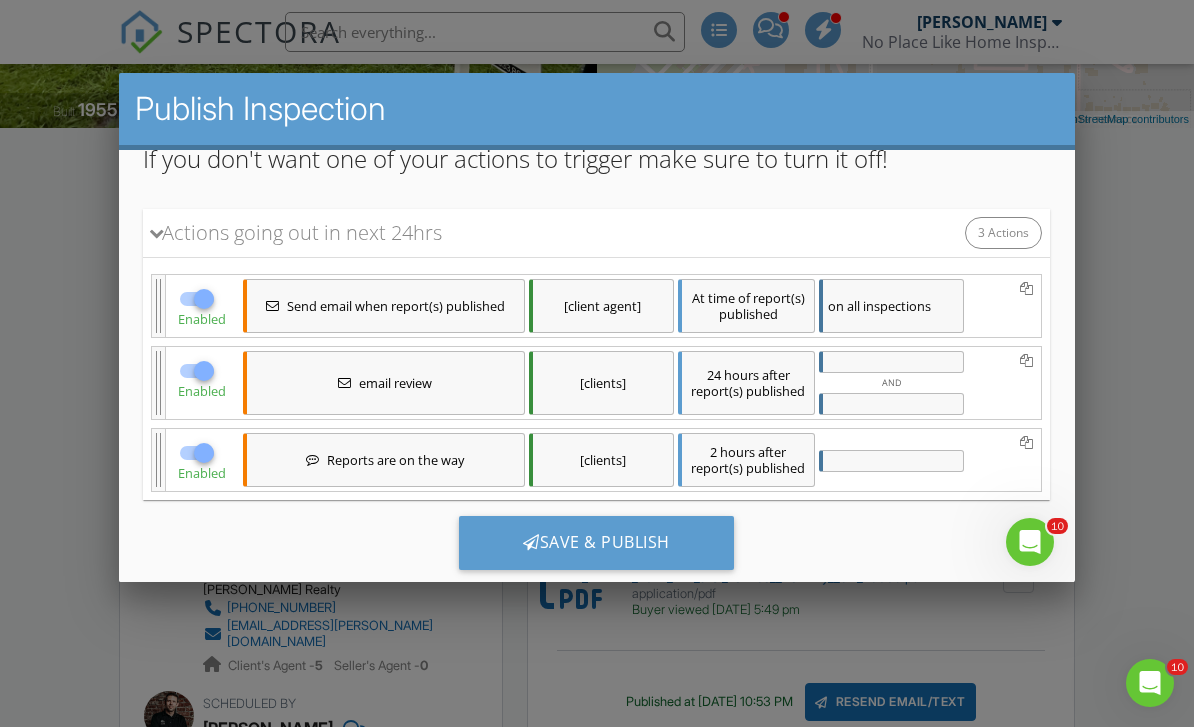click on "[client agent]" at bounding box center (601, 305) 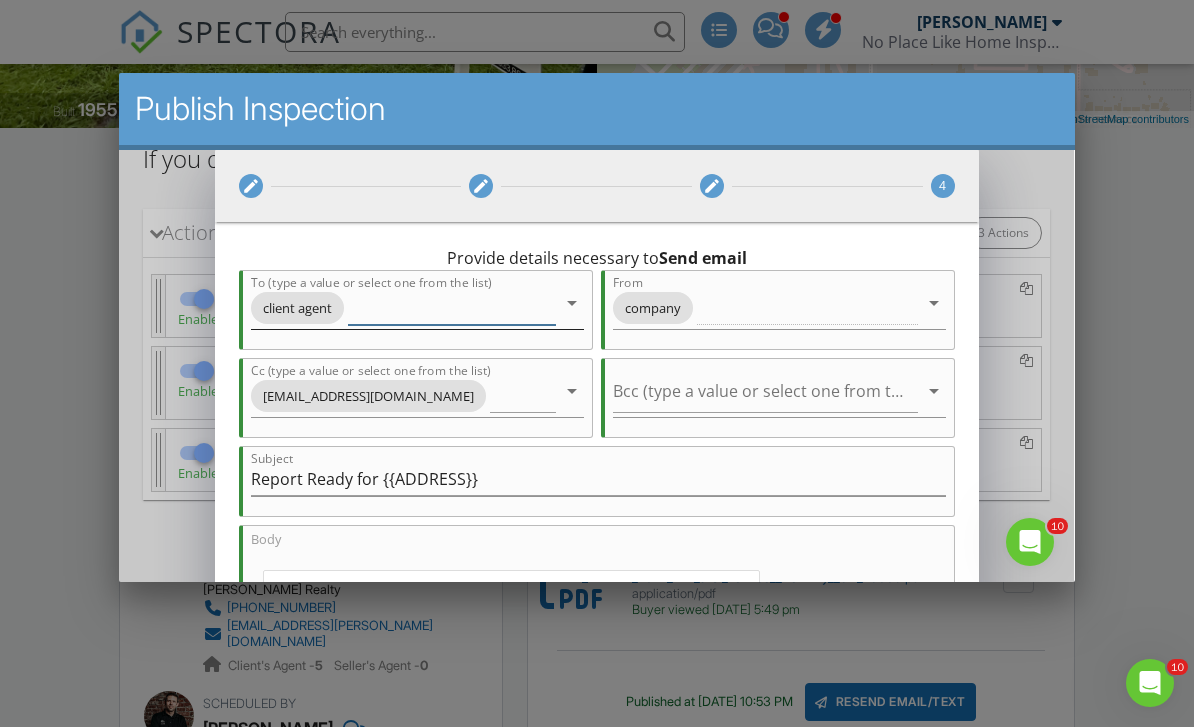 click on "arrow_drop_down" at bounding box center (572, 302) 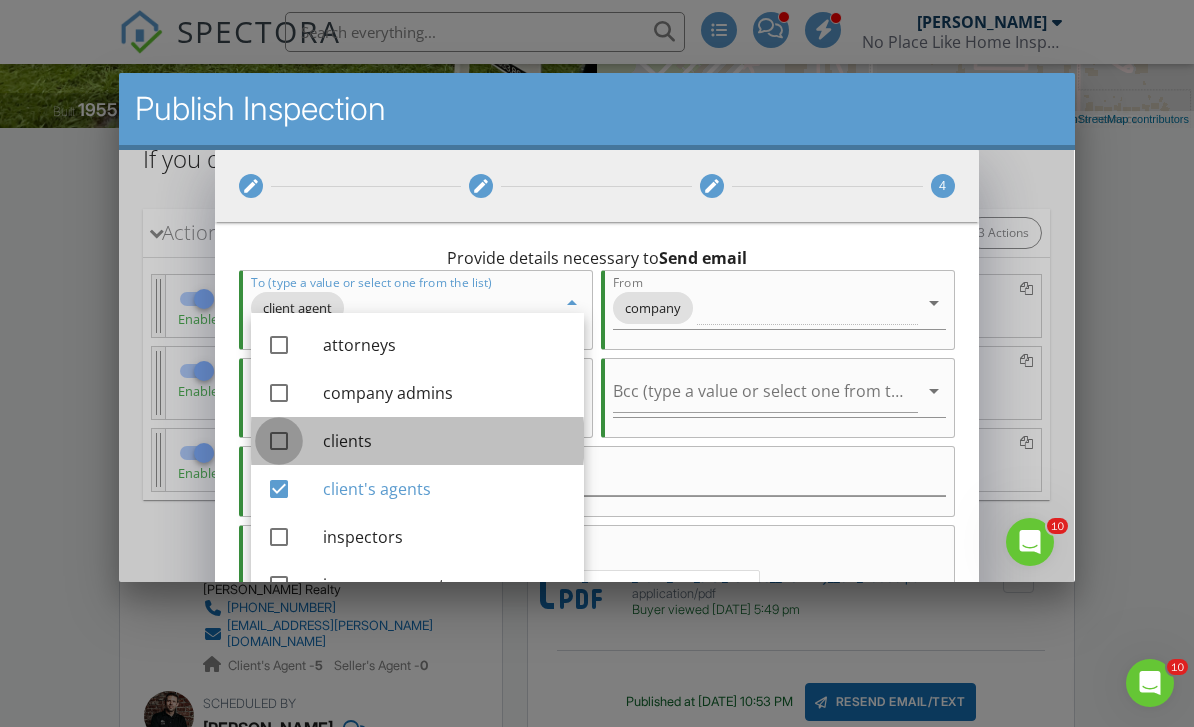 click at bounding box center [279, 440] 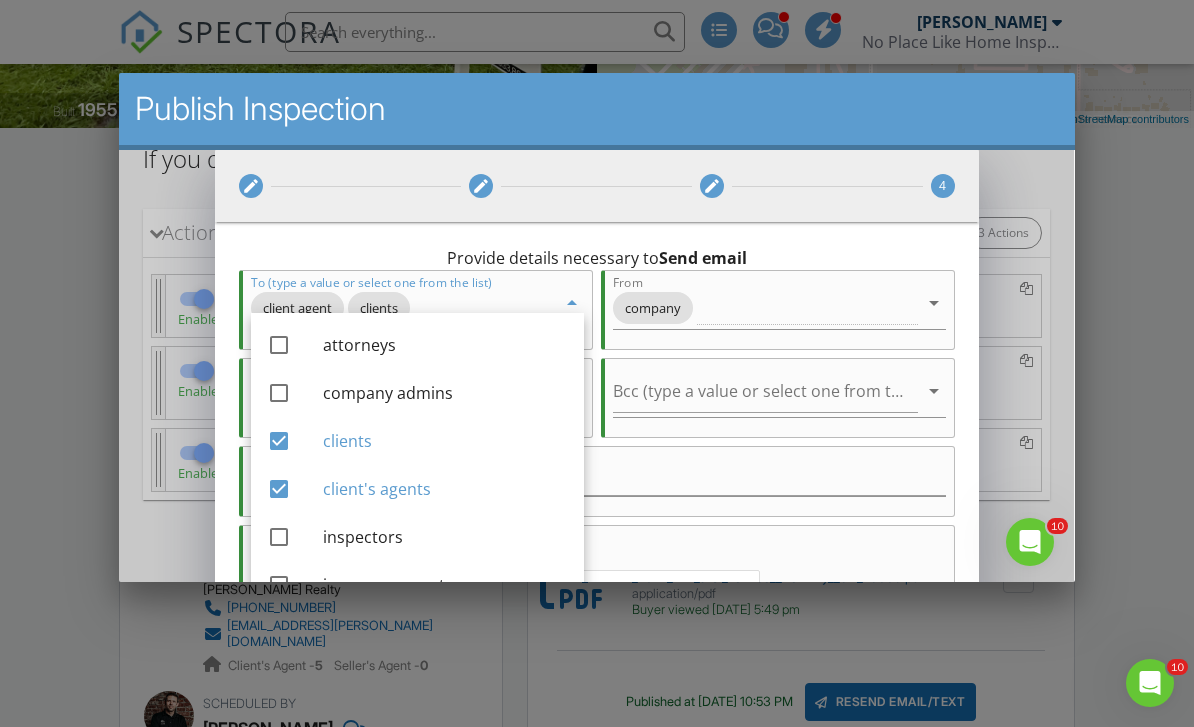 click on "Subject Report Ready for {{ADDRESS}}" at bounding box center [597, 484] 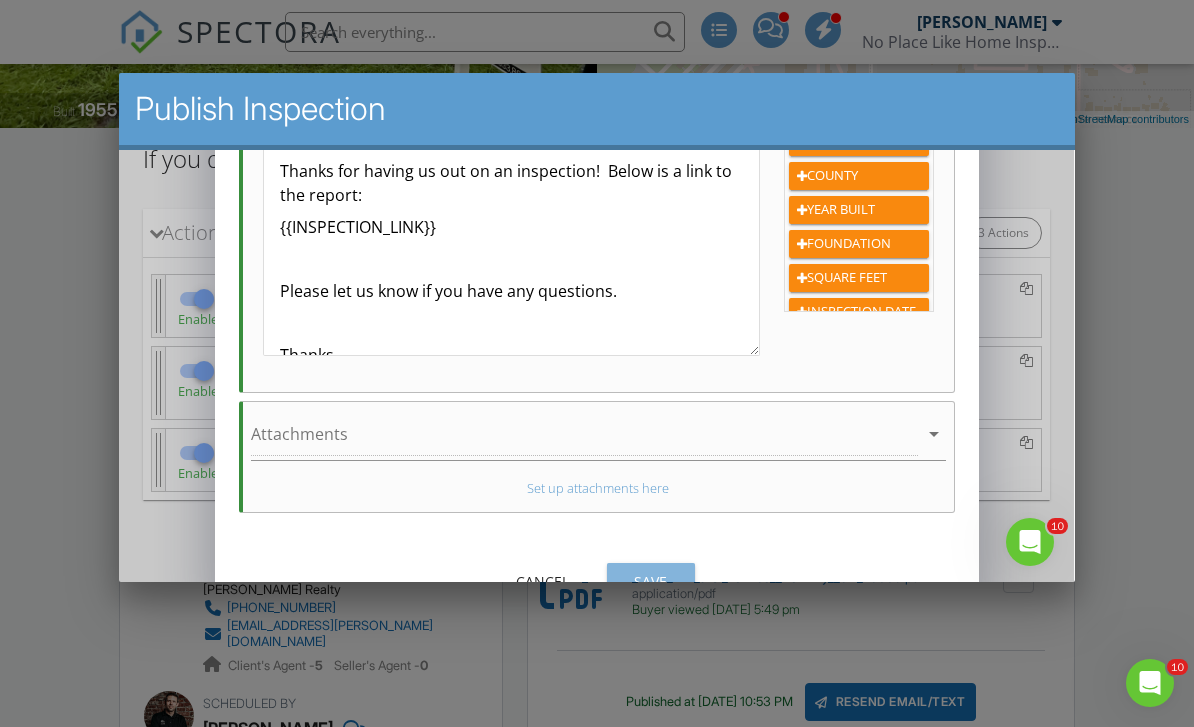 click on "Save" at bounding box center (651, 580) 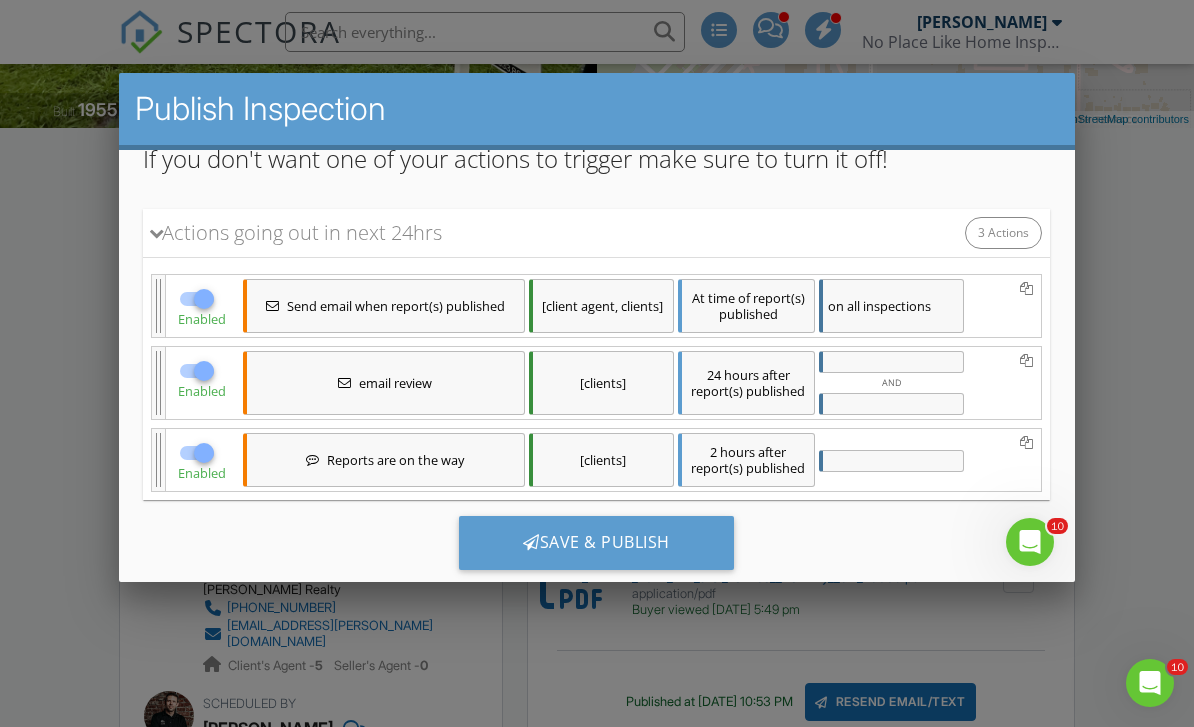 scroll, scrollTop: 577, scrollLeft: 0, axis: vertical 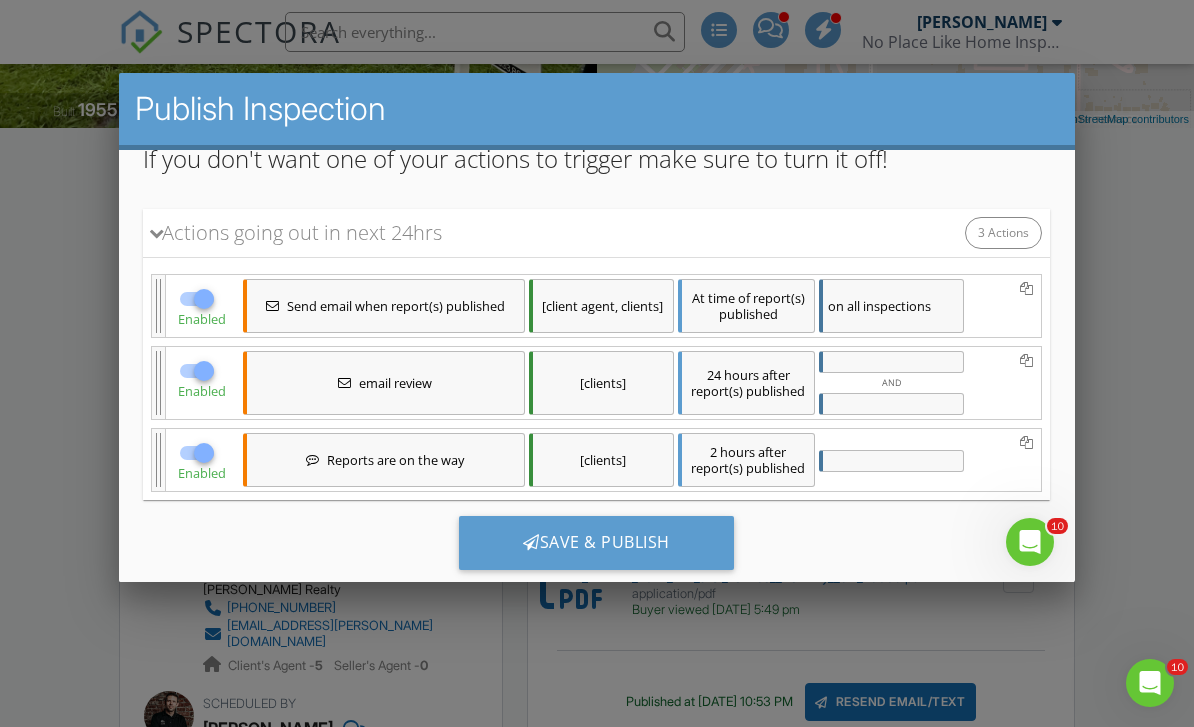 click at bounding box center (204, 452) 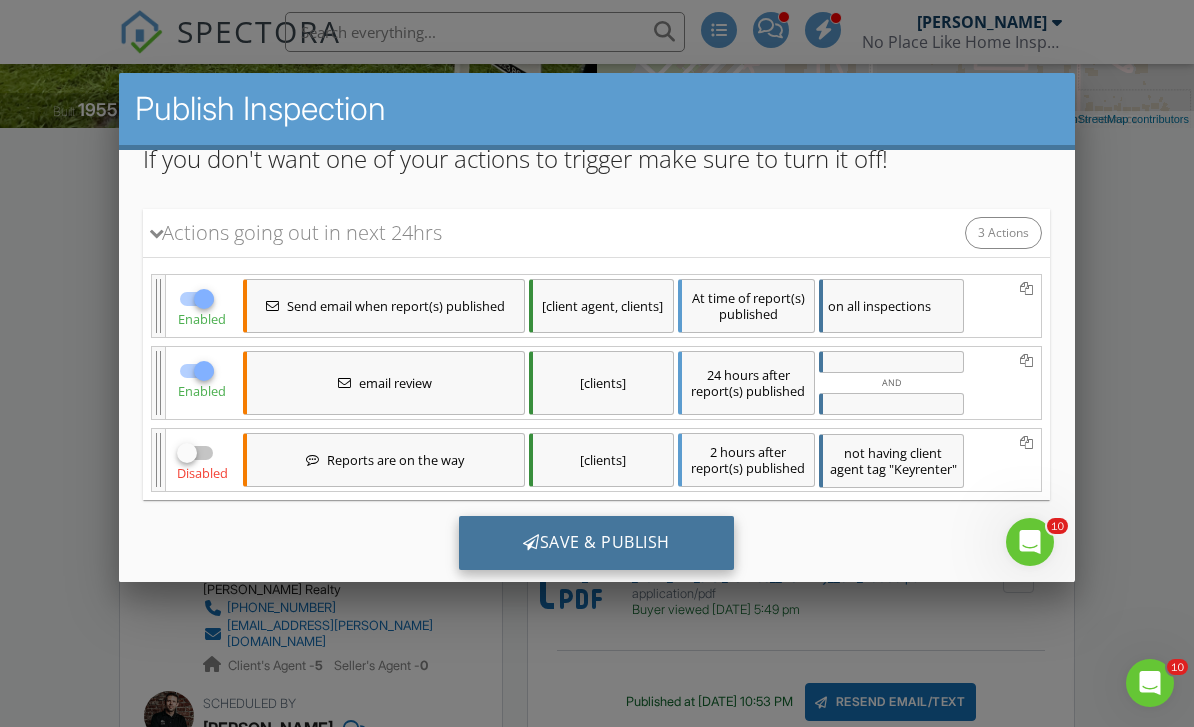 click on "Save & Publish" at bounding box center [596, 542] 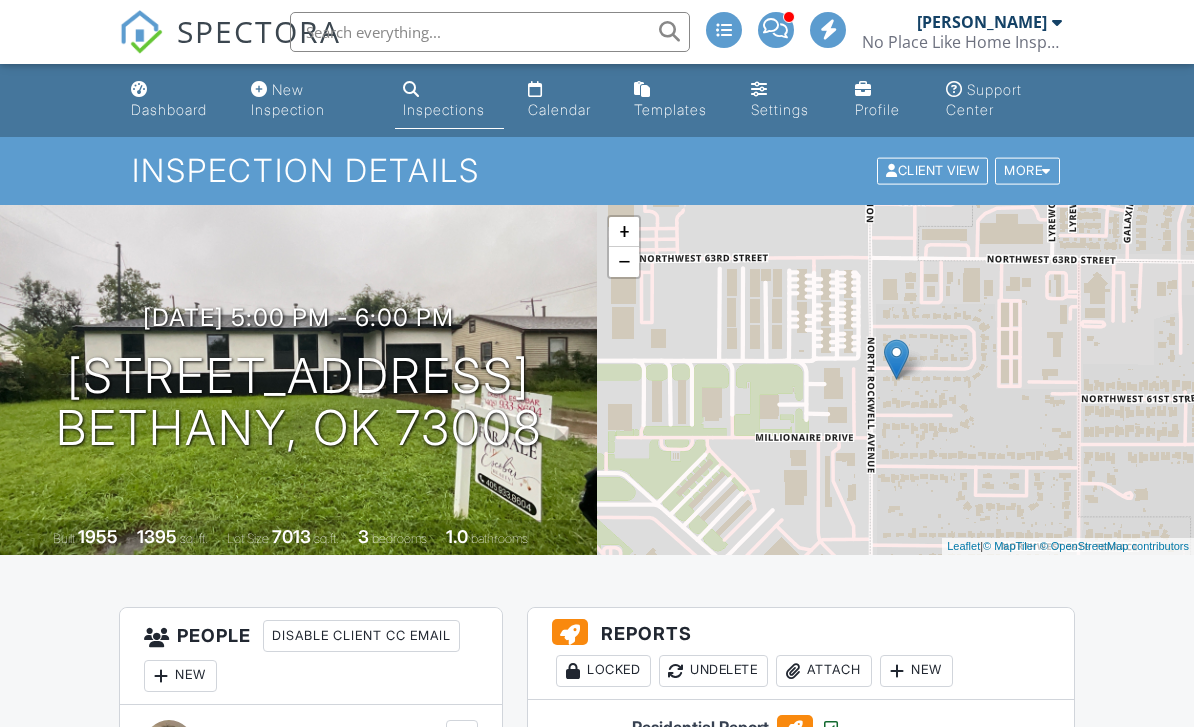 scroll, scrollTop: 409, scrollLeft: 0, axis: vertical 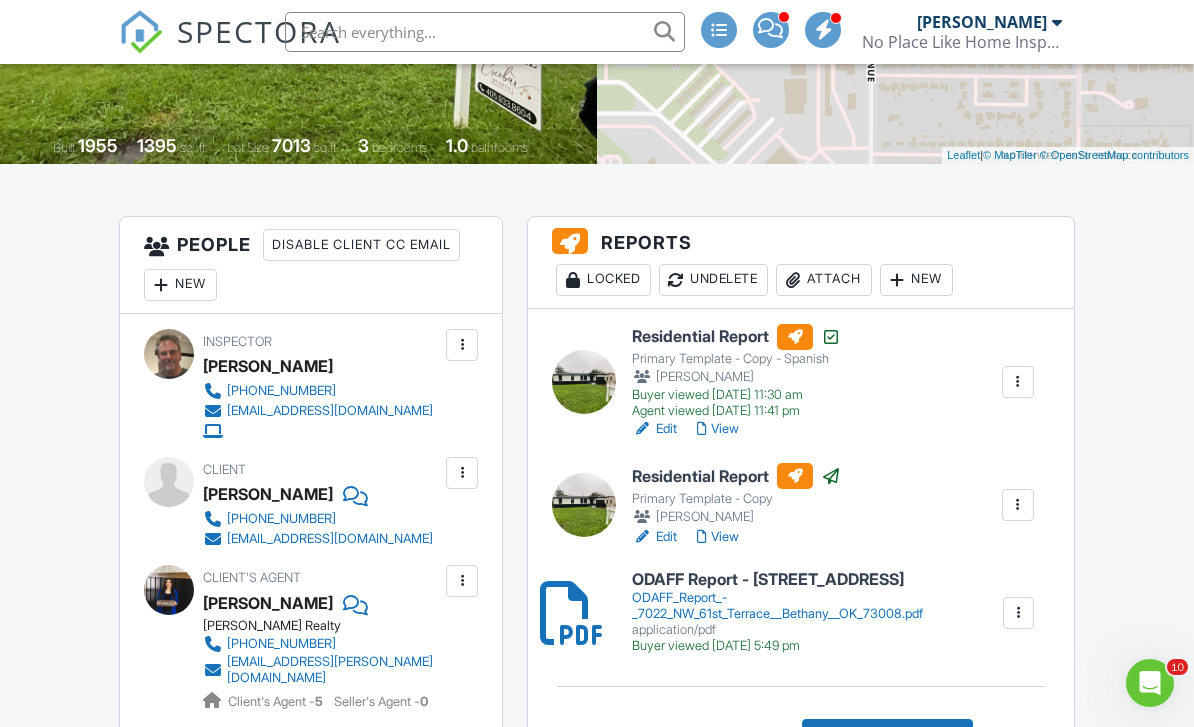click on "View" at bounding box center (718, 537) 